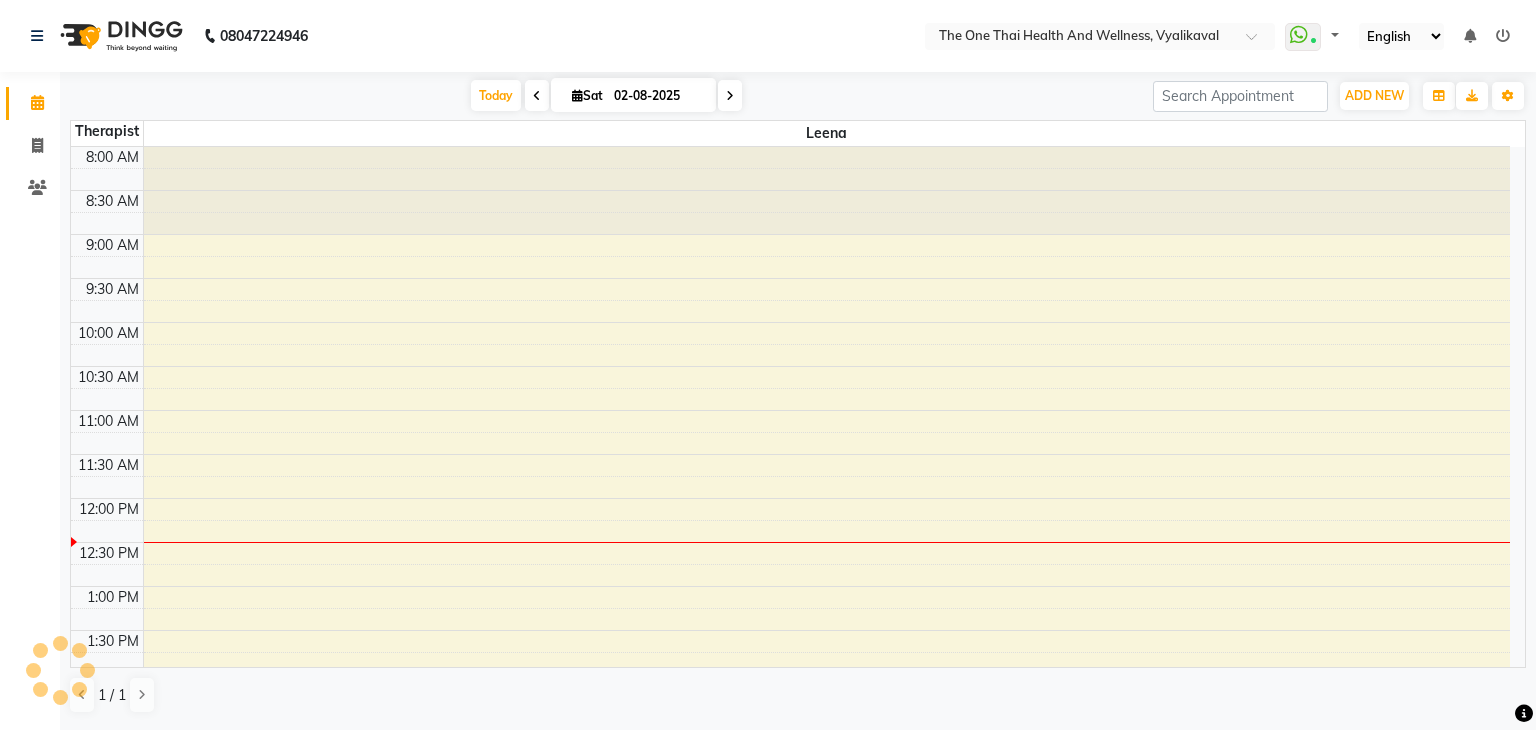scroll, scrollTop: 0, scrollLeft: 0, axis: both 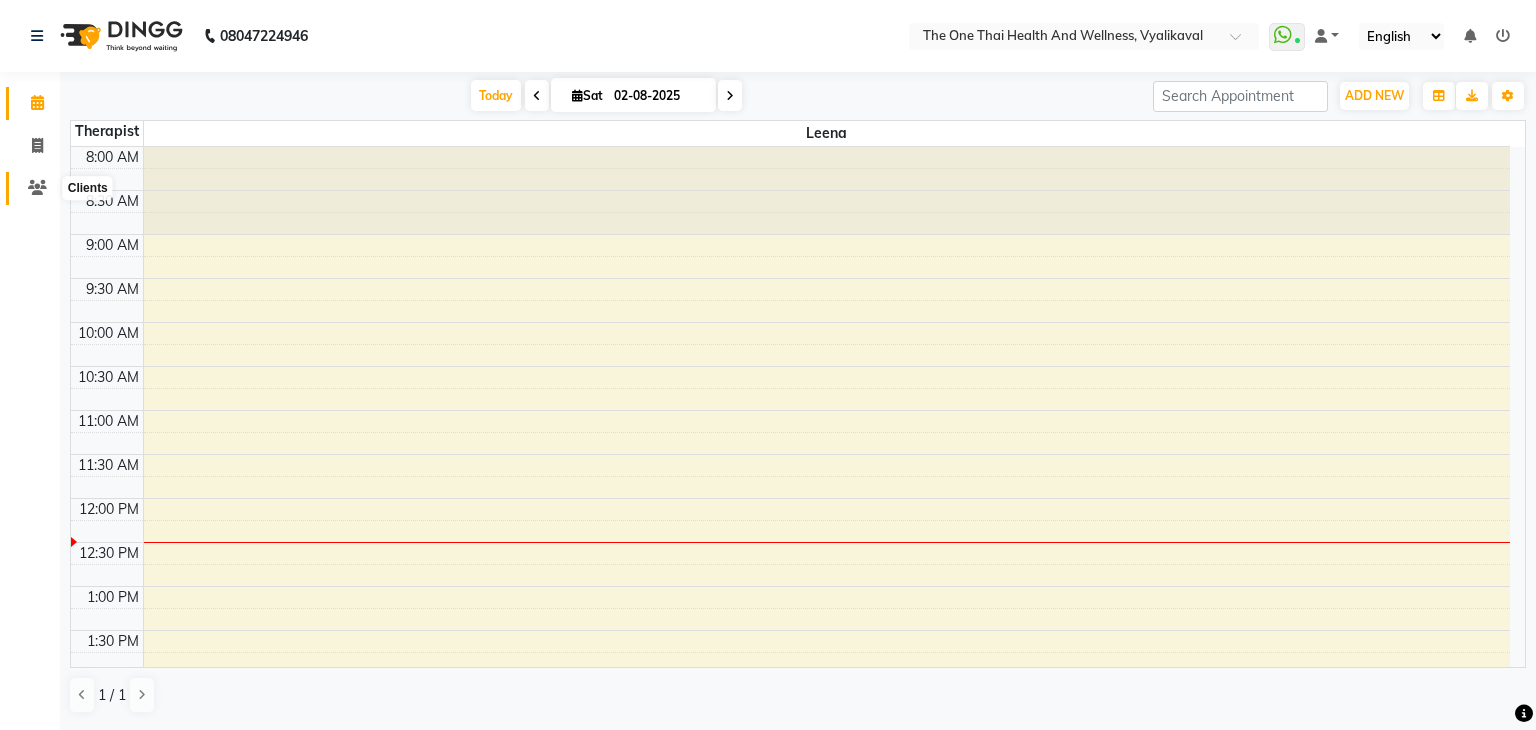 click 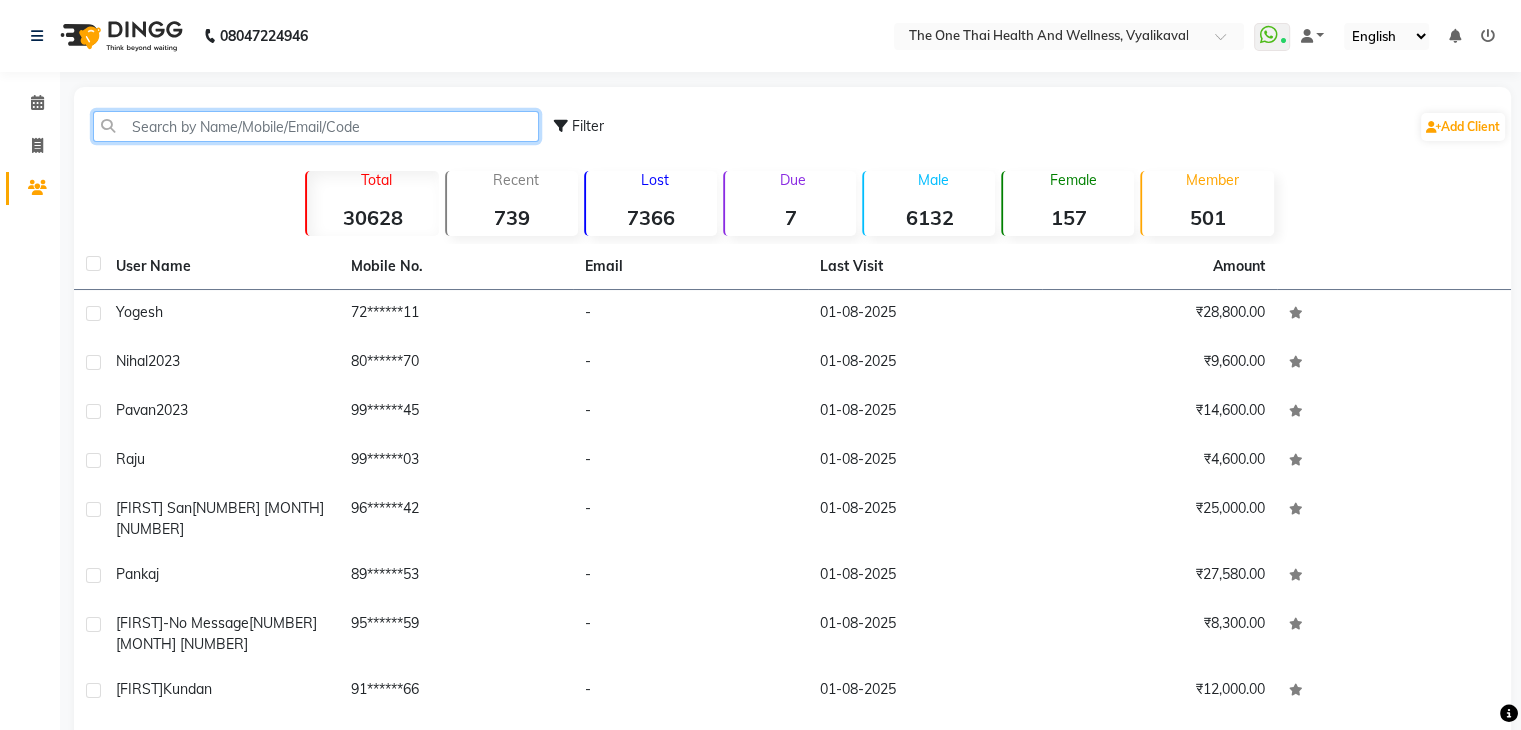 click 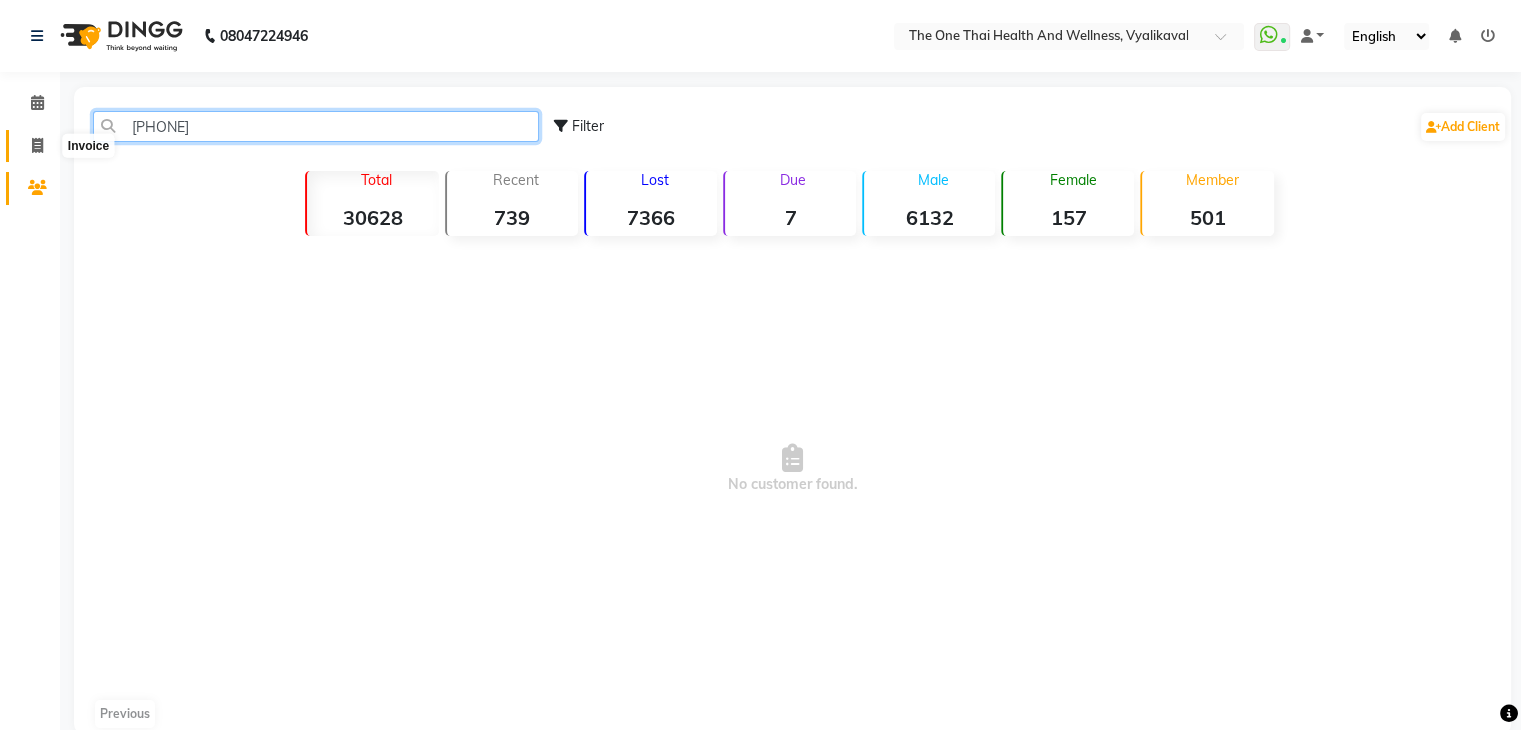 type on "[PHONE]" 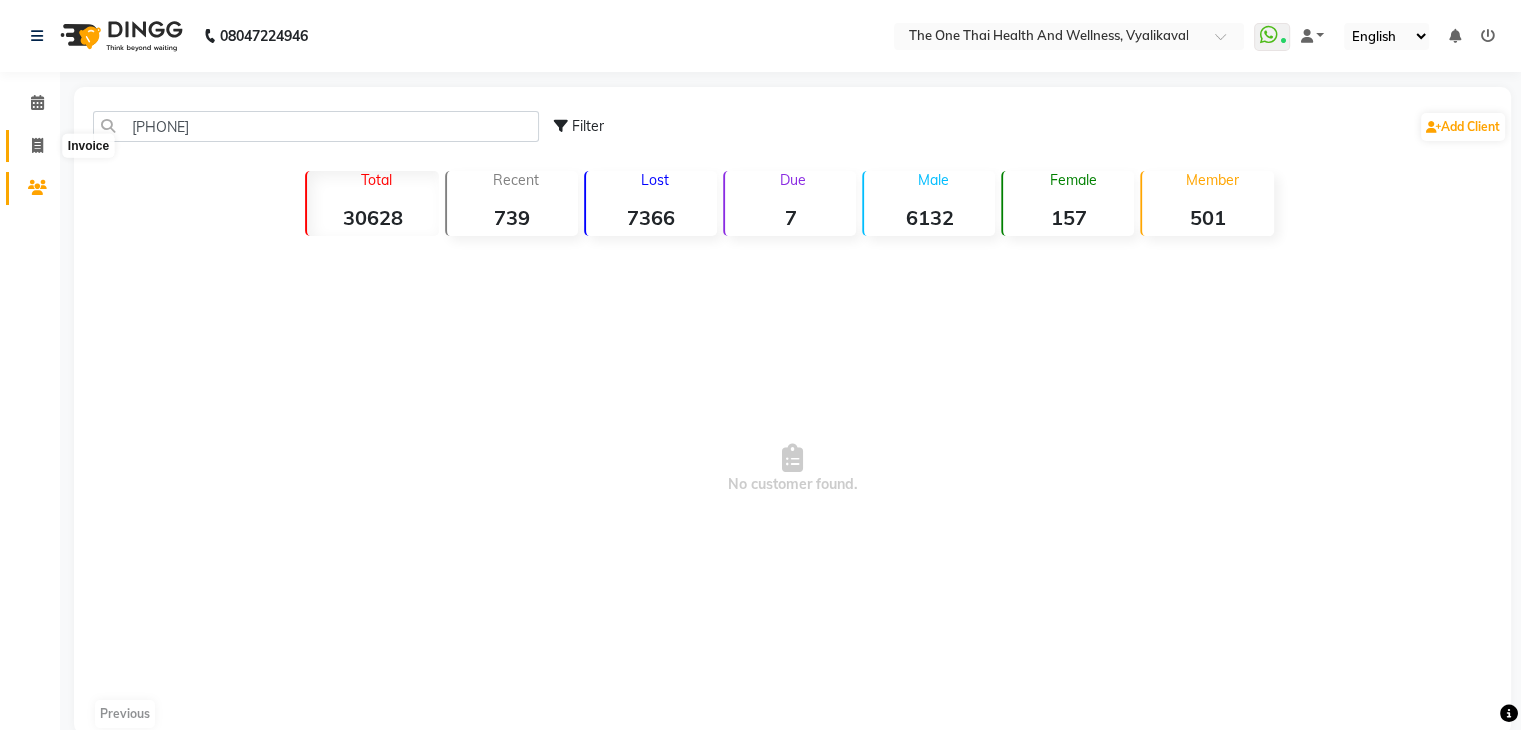 click 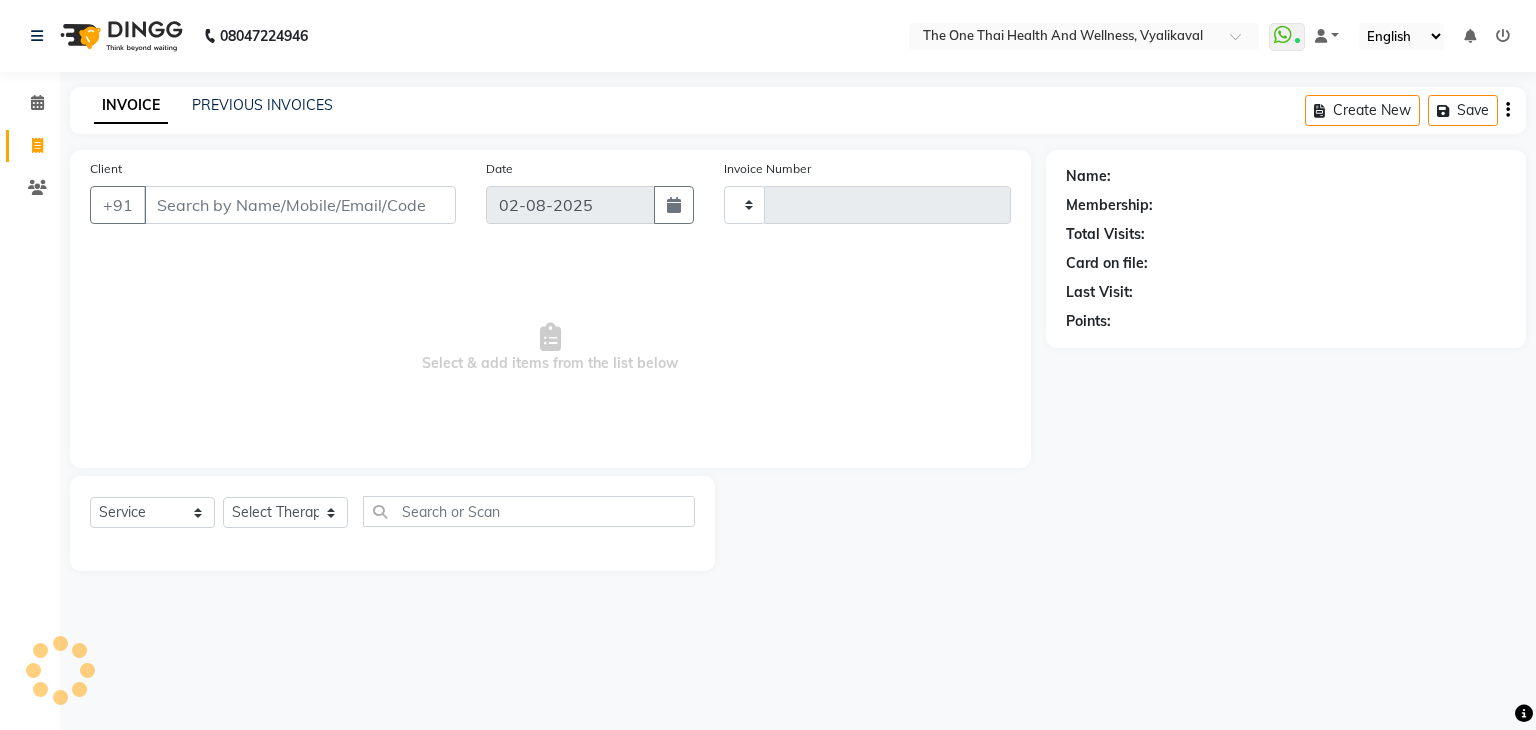 type on "1676" 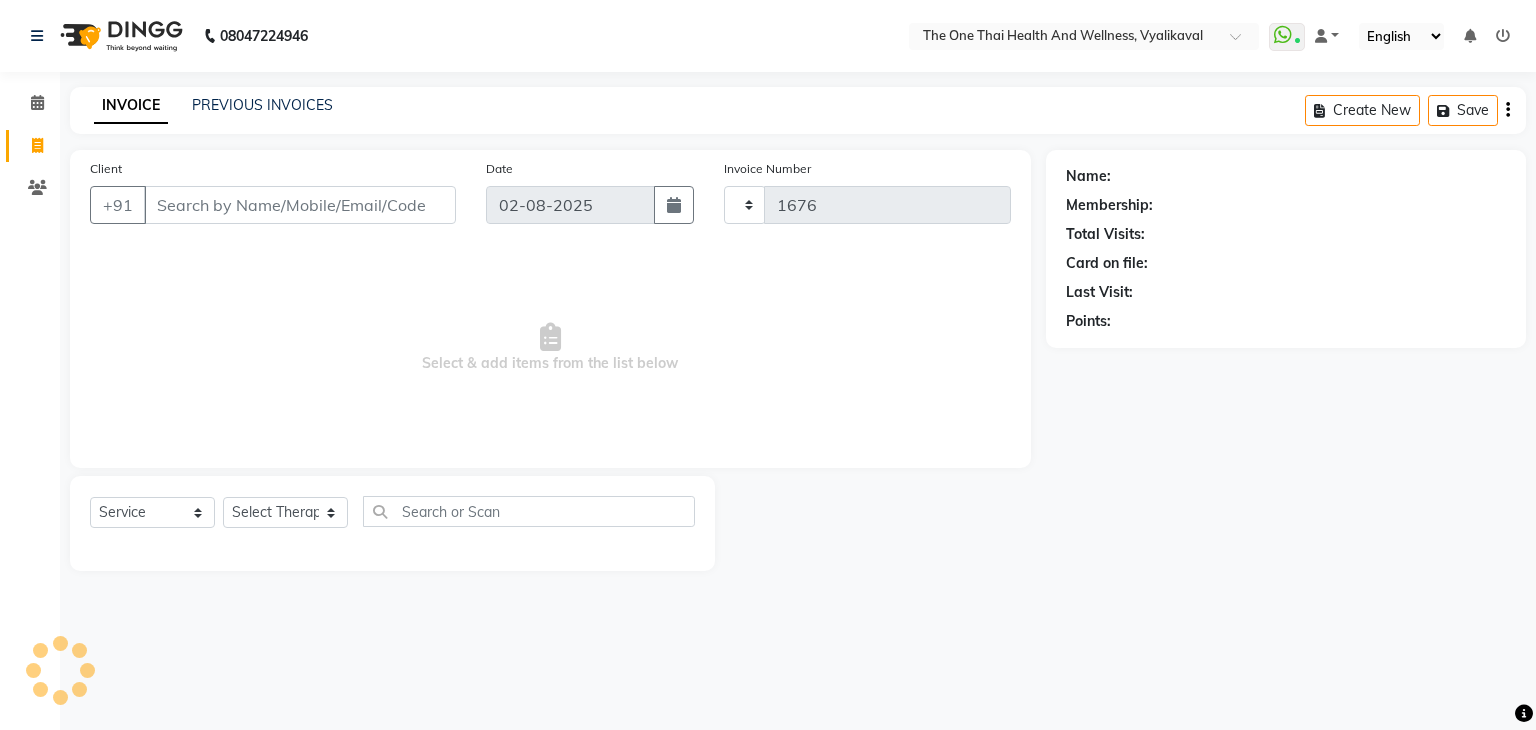 select on "5972" 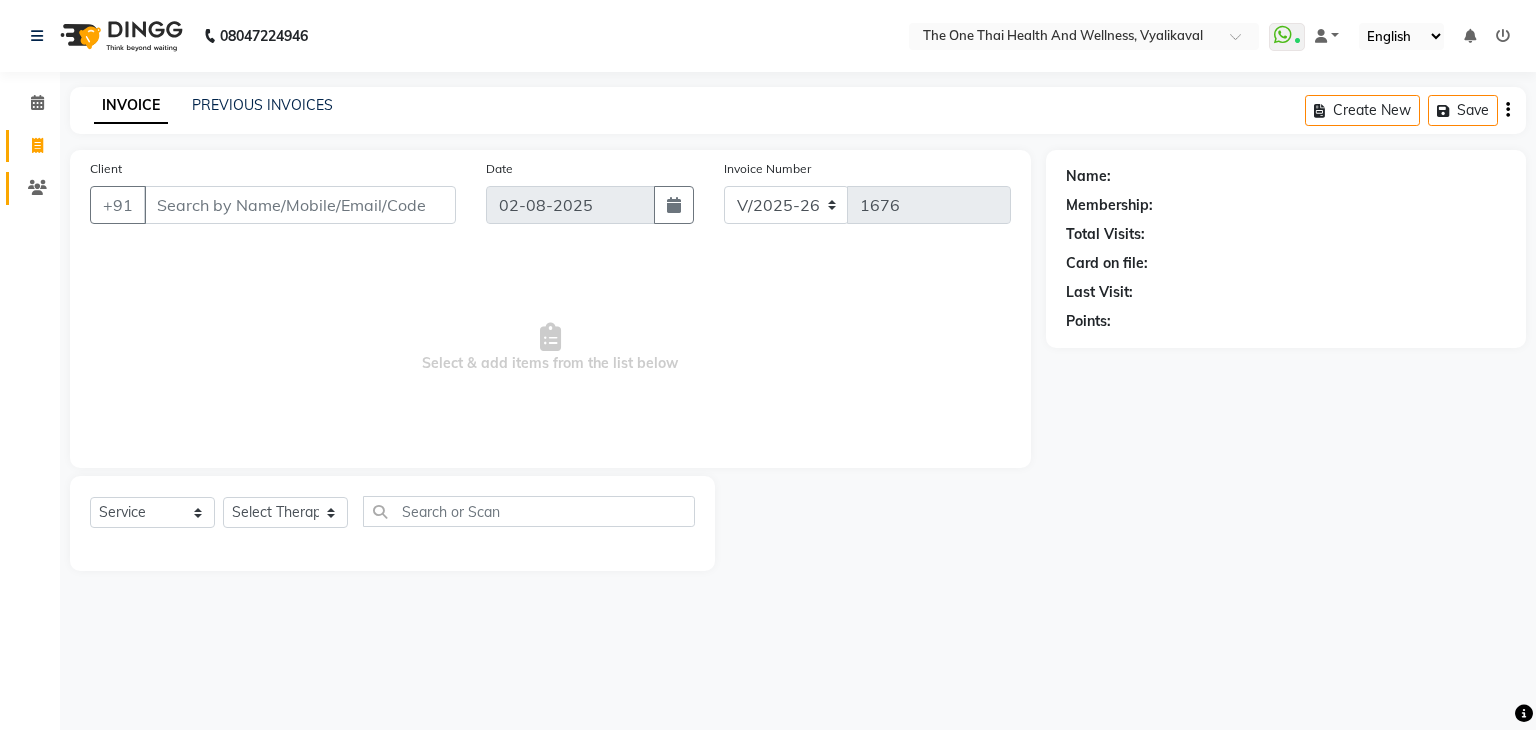 click on "Clients" 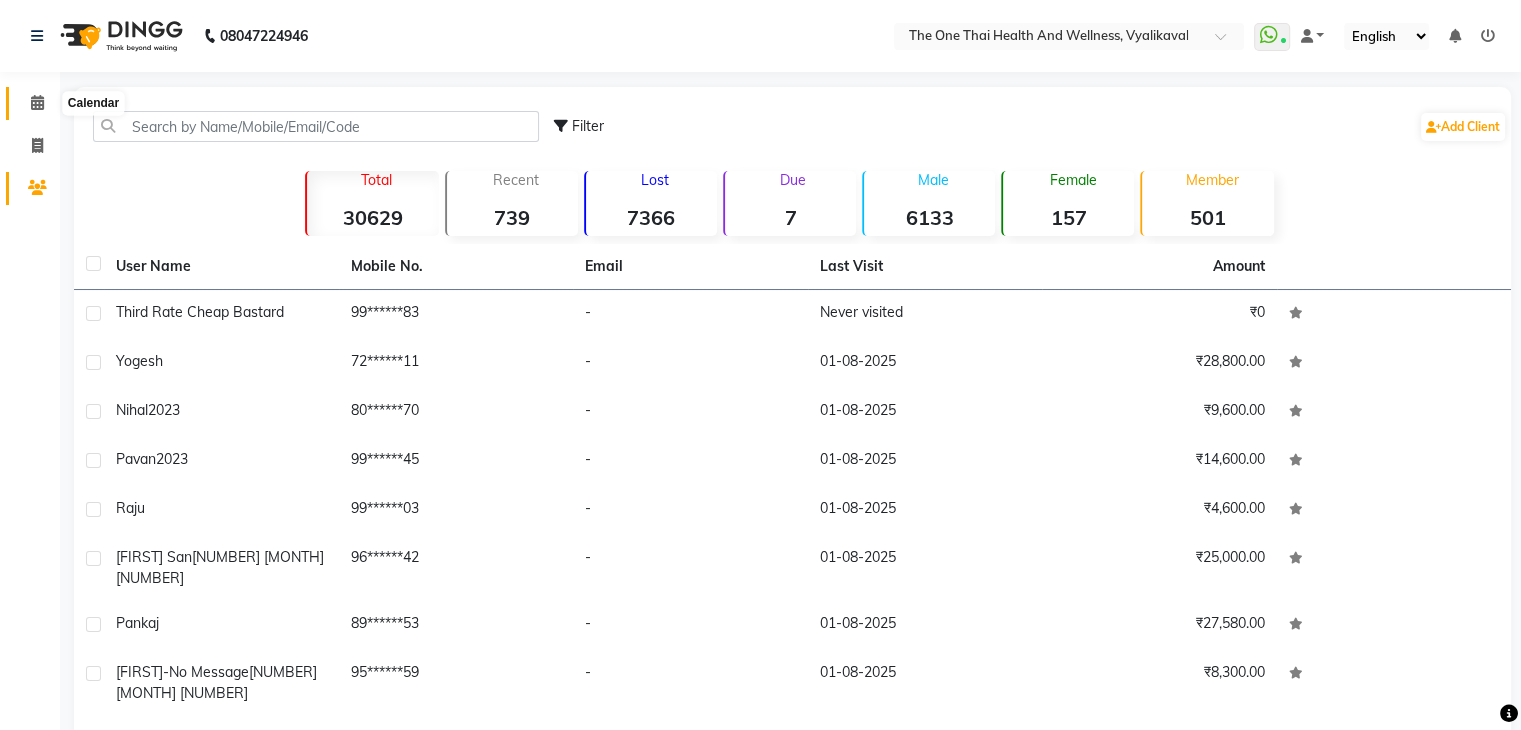 click 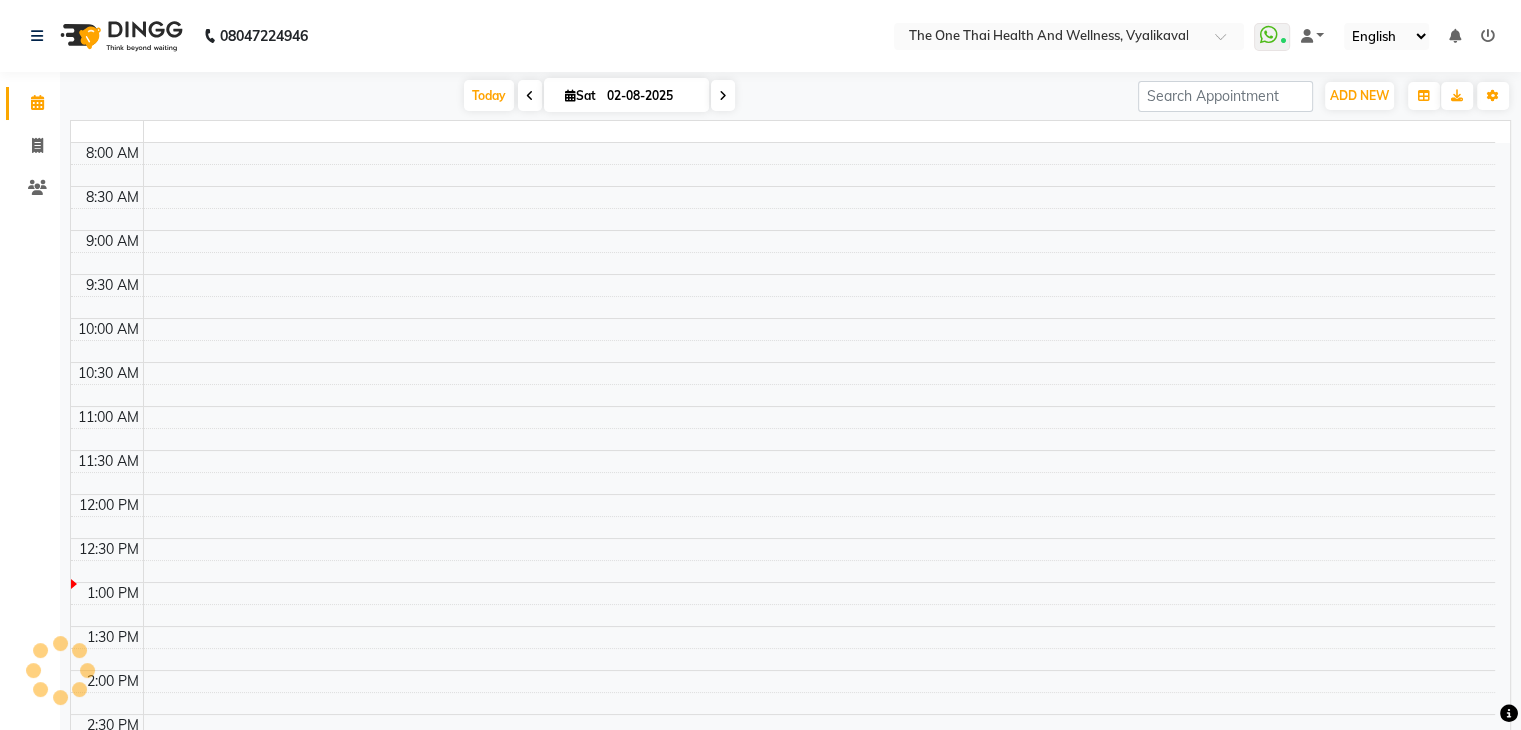 scroll, scrollTop: 0, scrollLeft: 0, axis: both 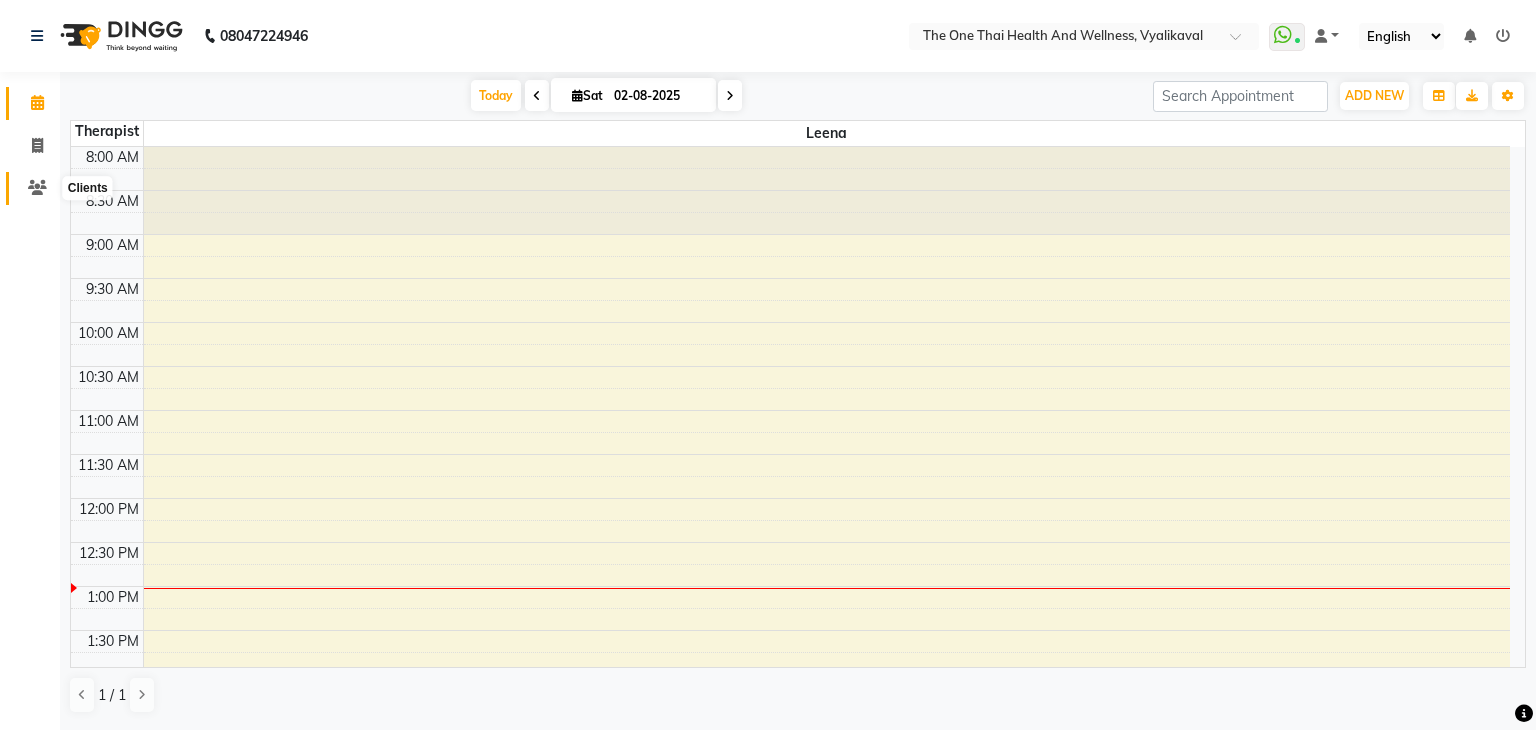 click 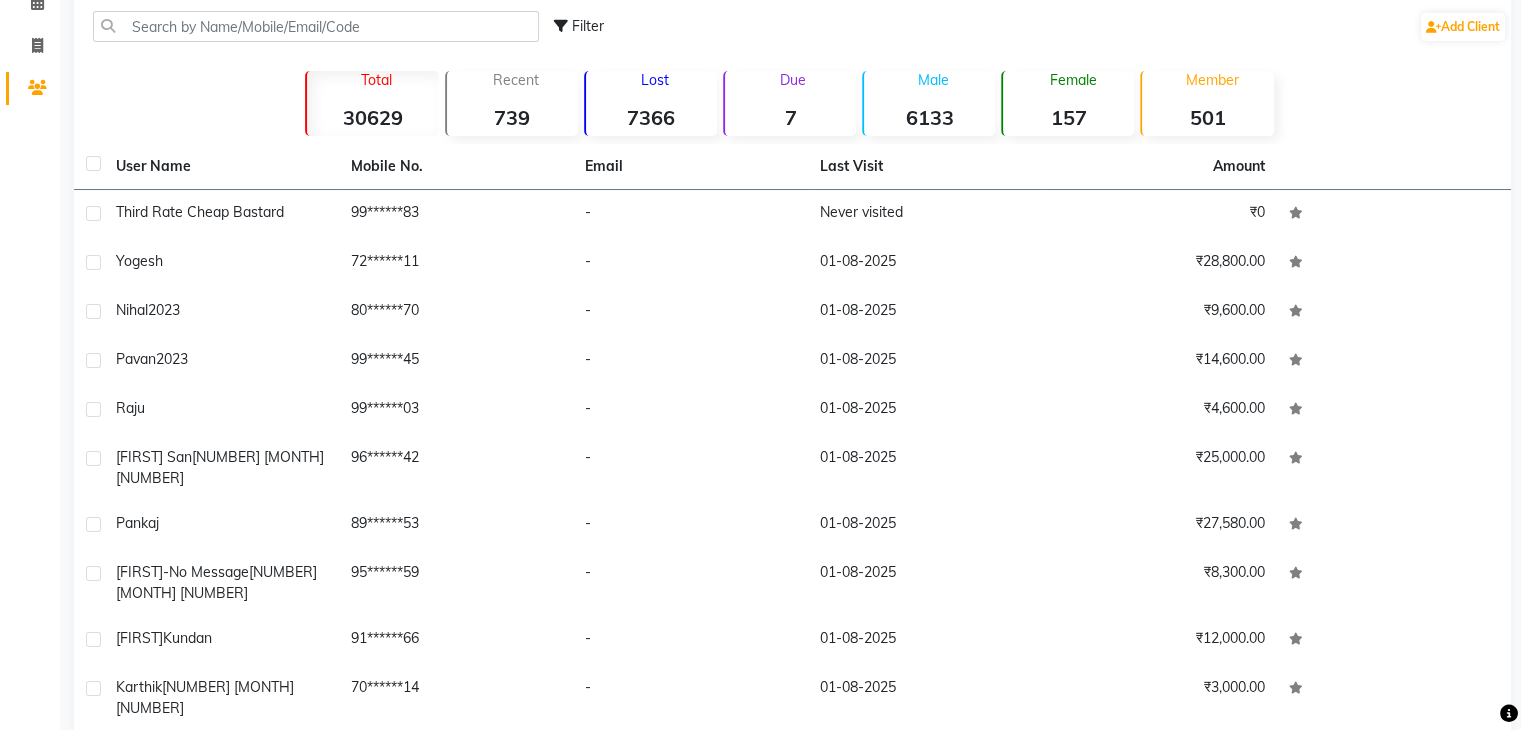 scroll, scrollTop: 36, scrollLeft: 0, axis: vertical 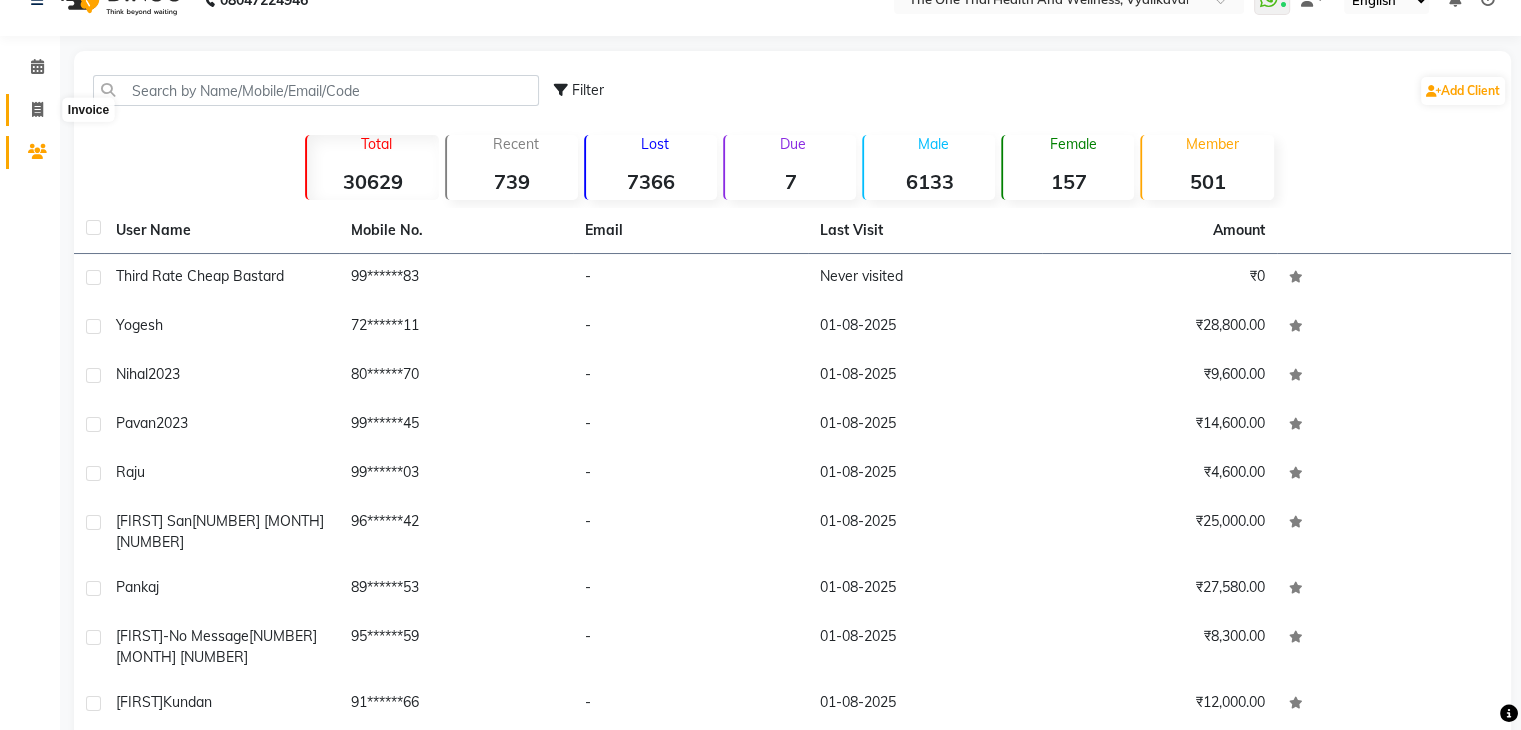 click 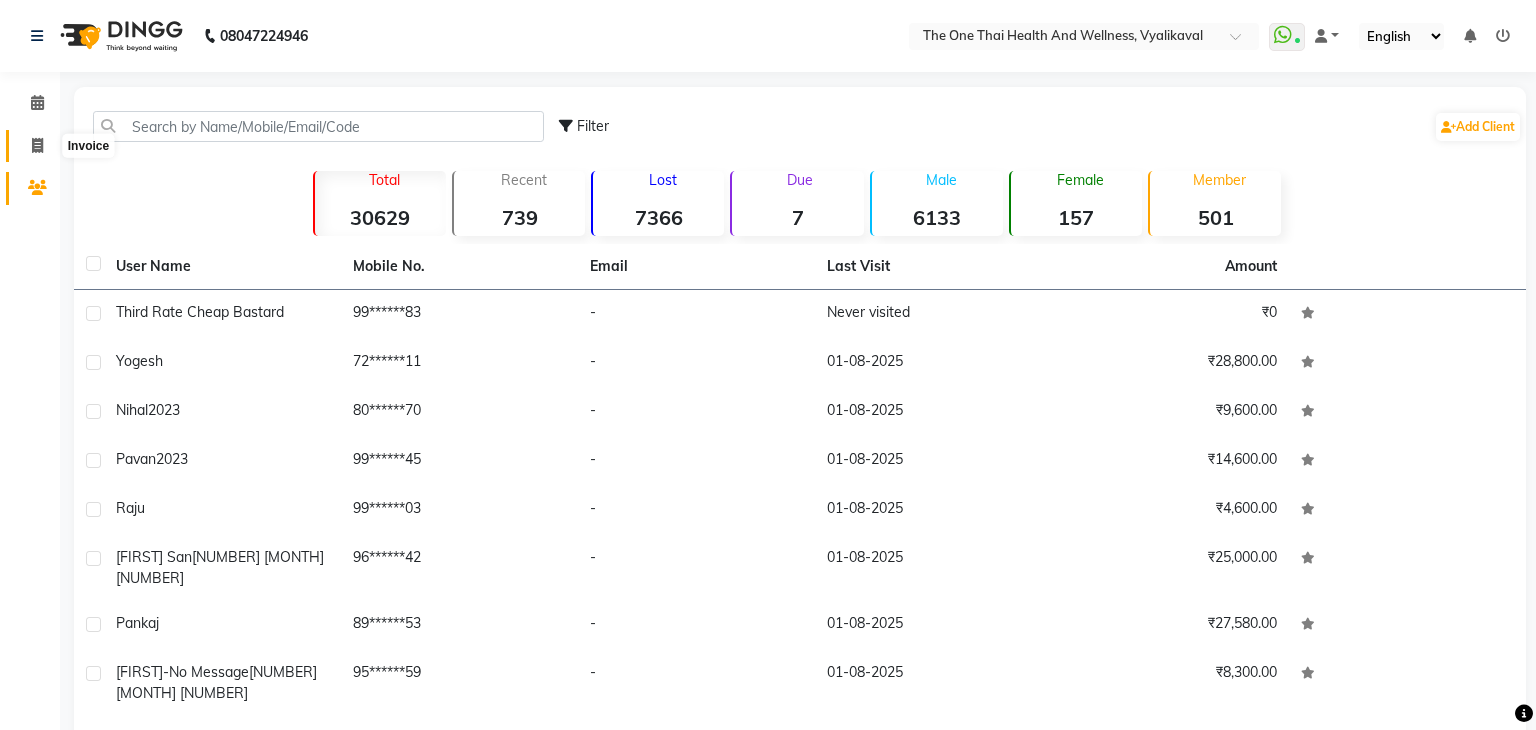 select on "5972" 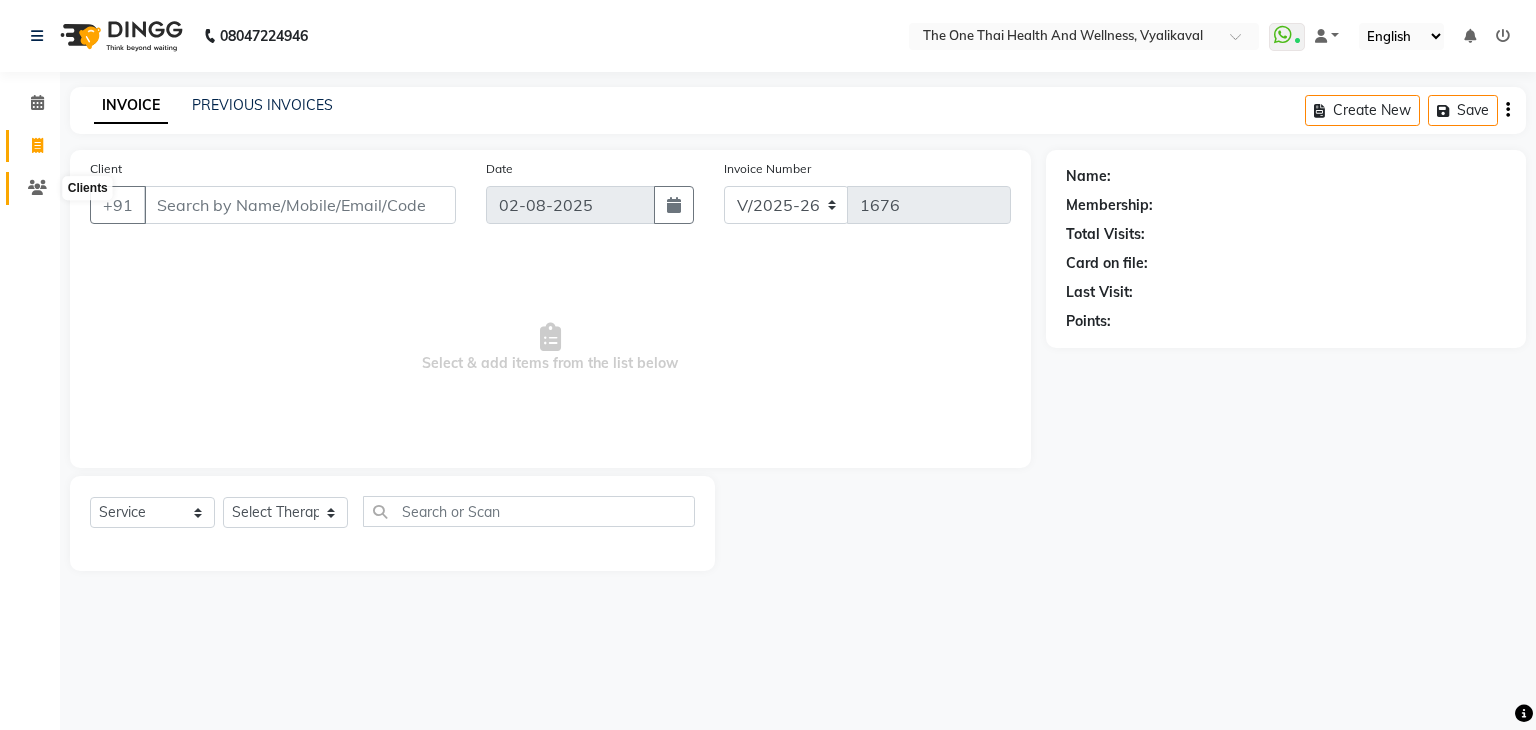 click 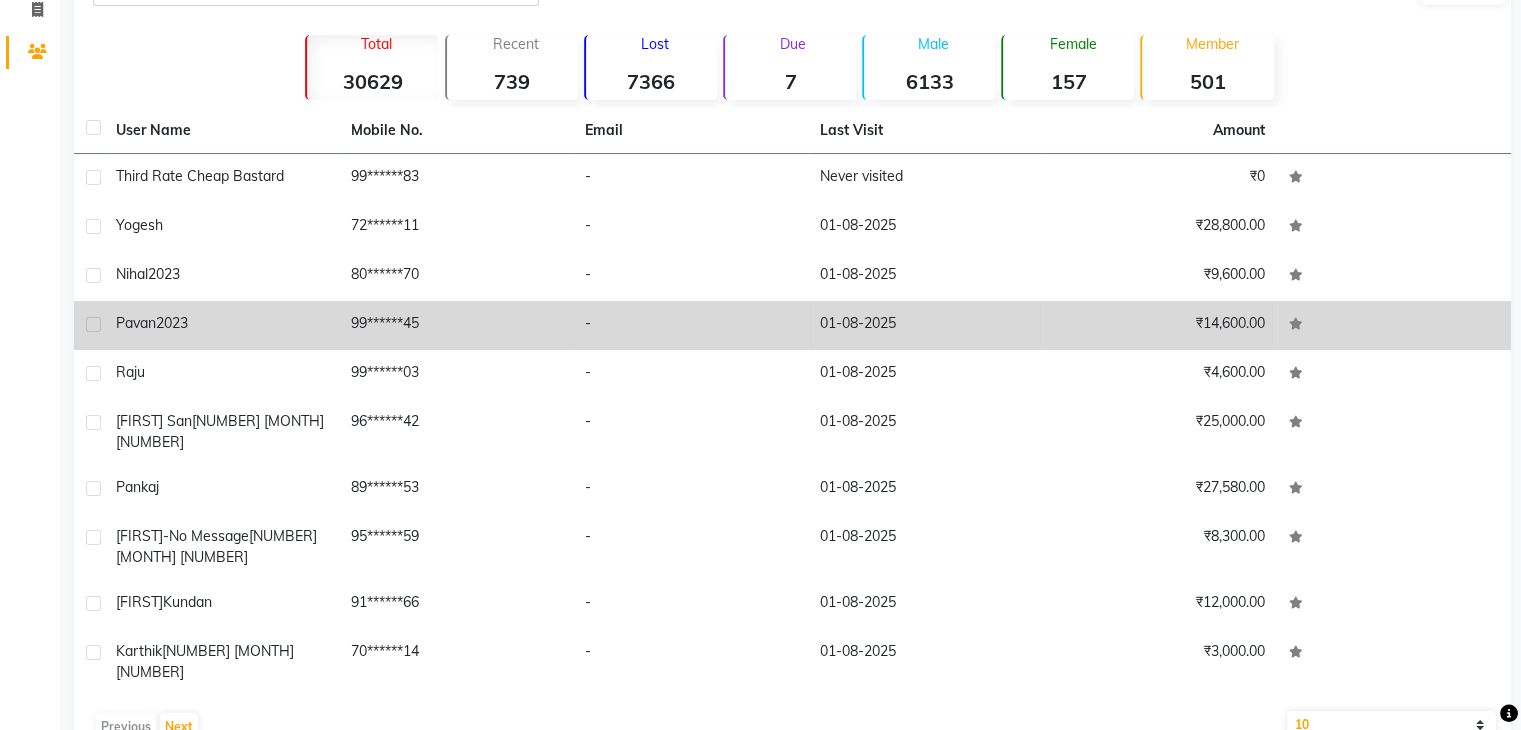 scroll, scrollTop: 0, scrollLeft: 0, axis: both 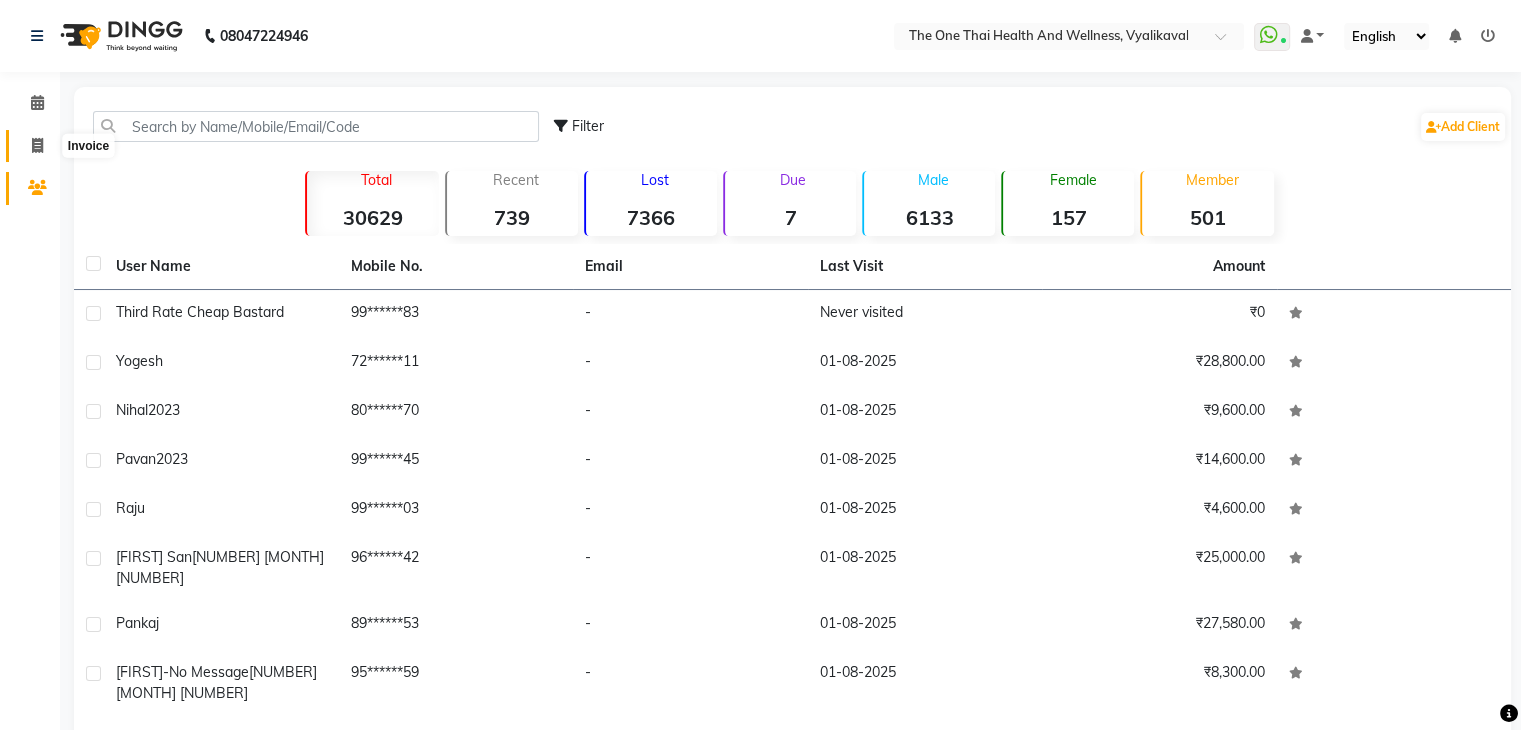 click 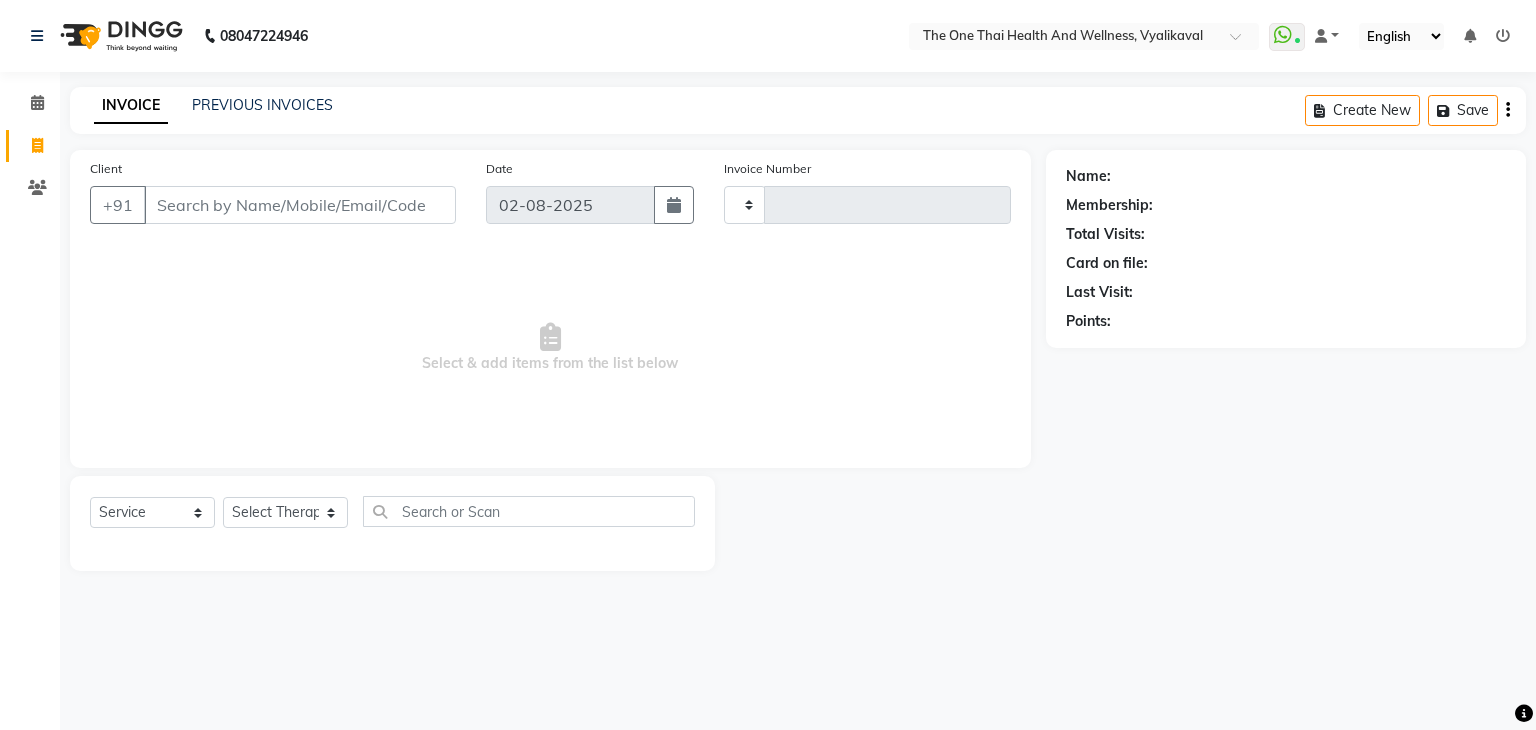 type on "1676" 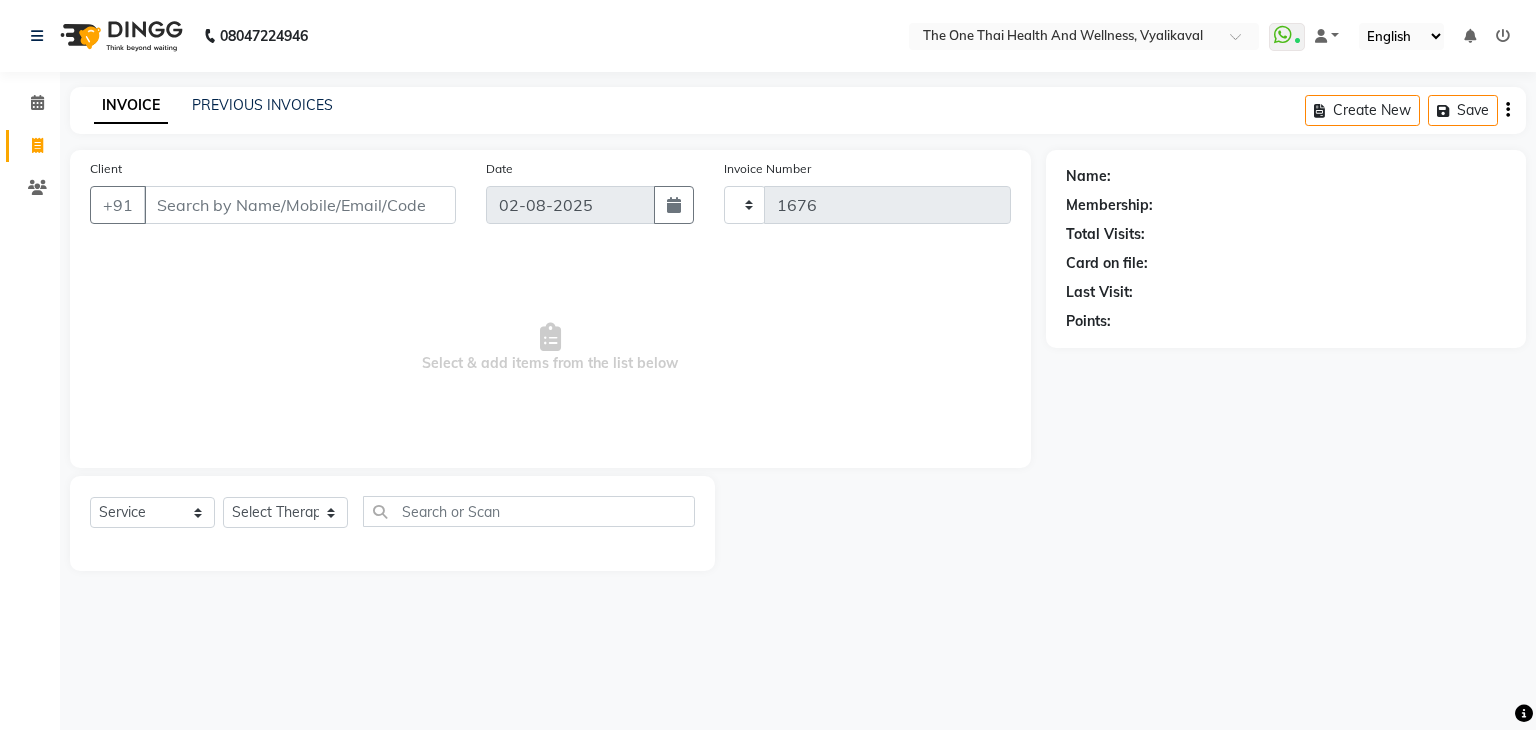 select on "5972" 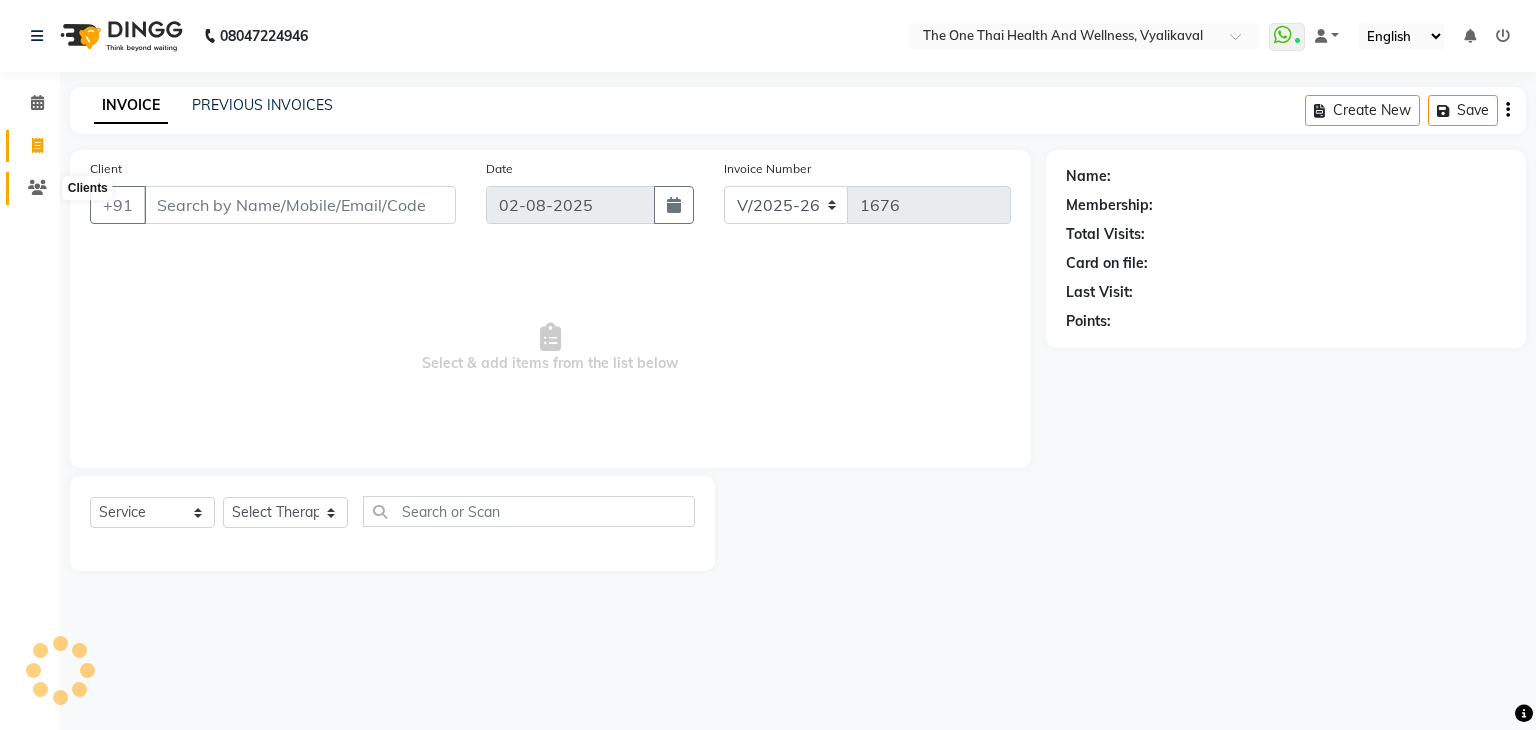 click 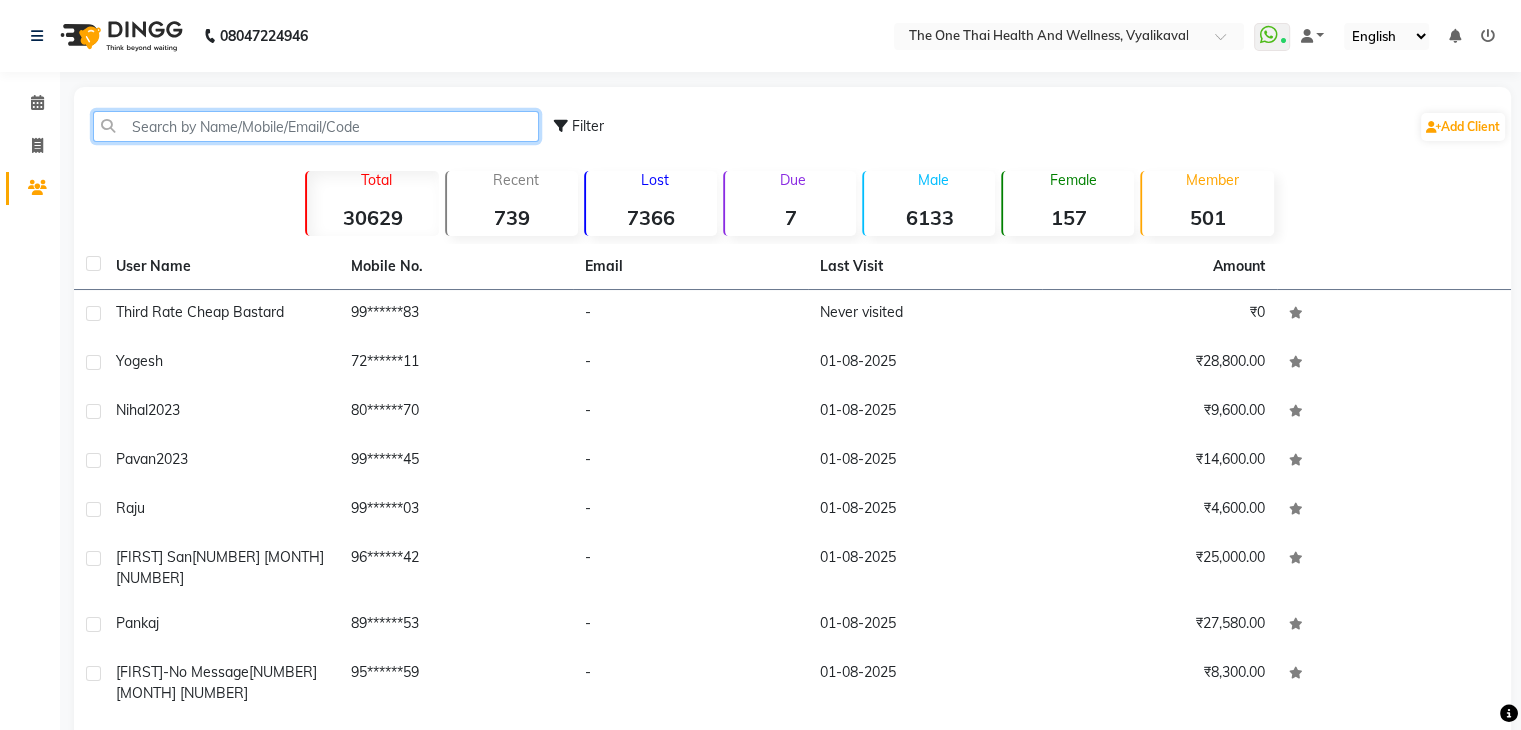 click 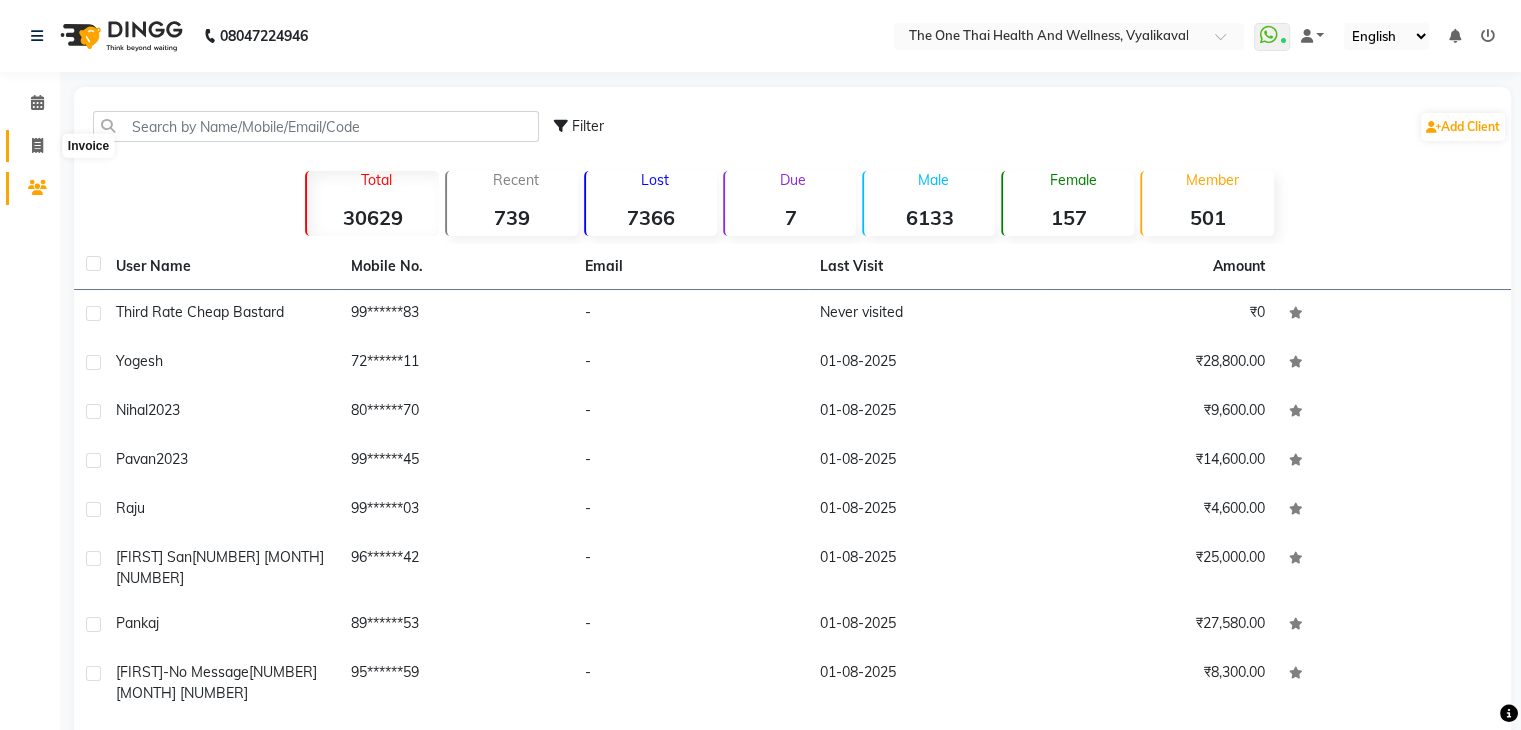 click 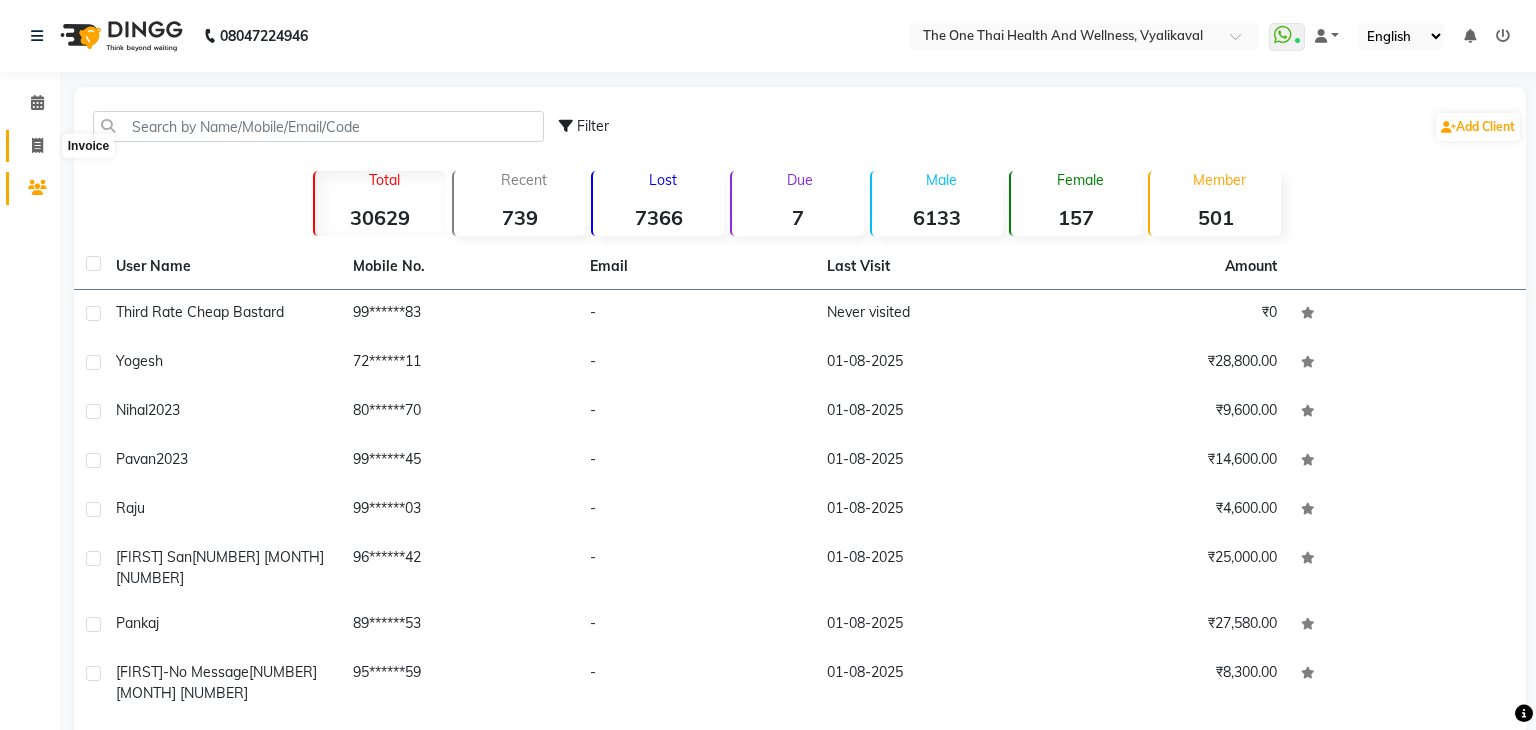 select on "service" 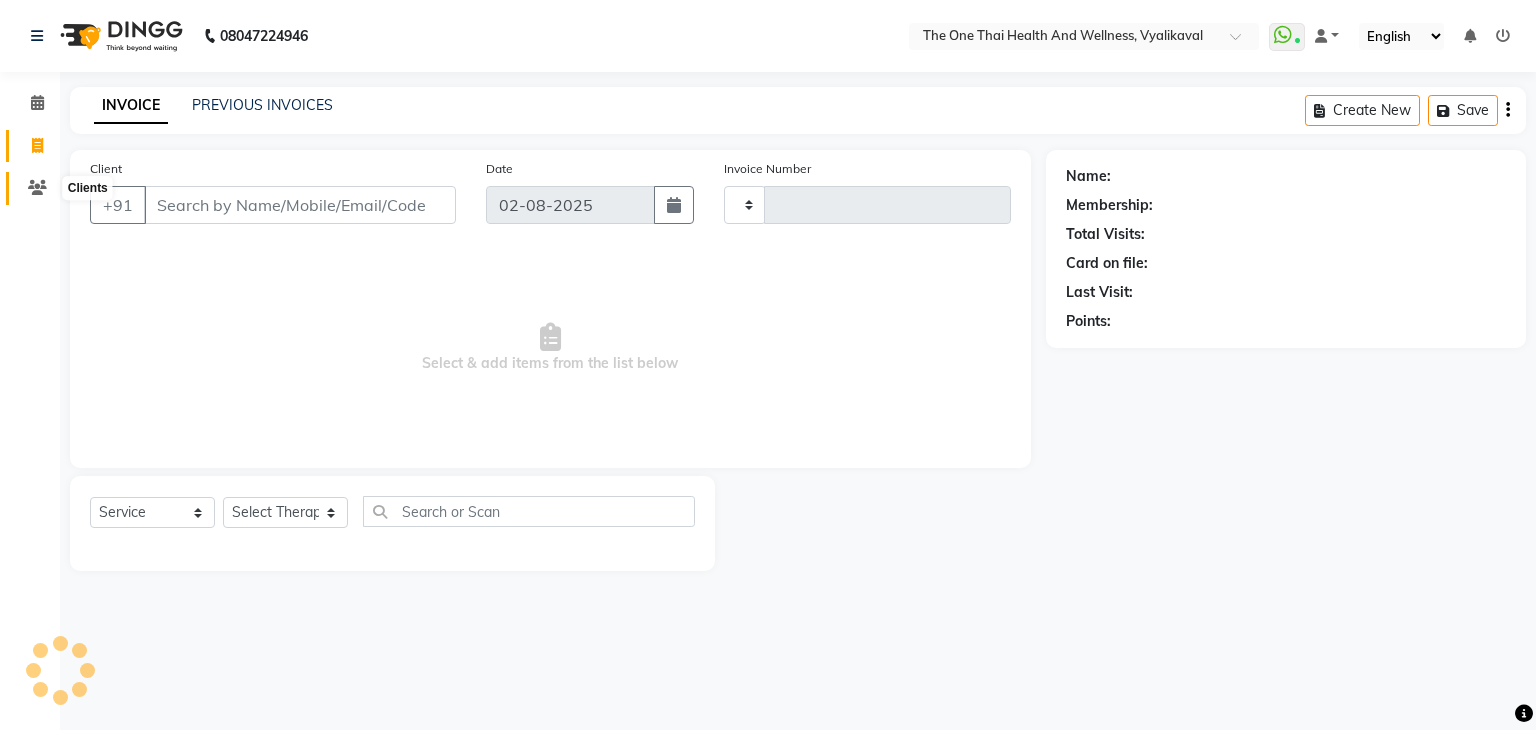 type on "1676" 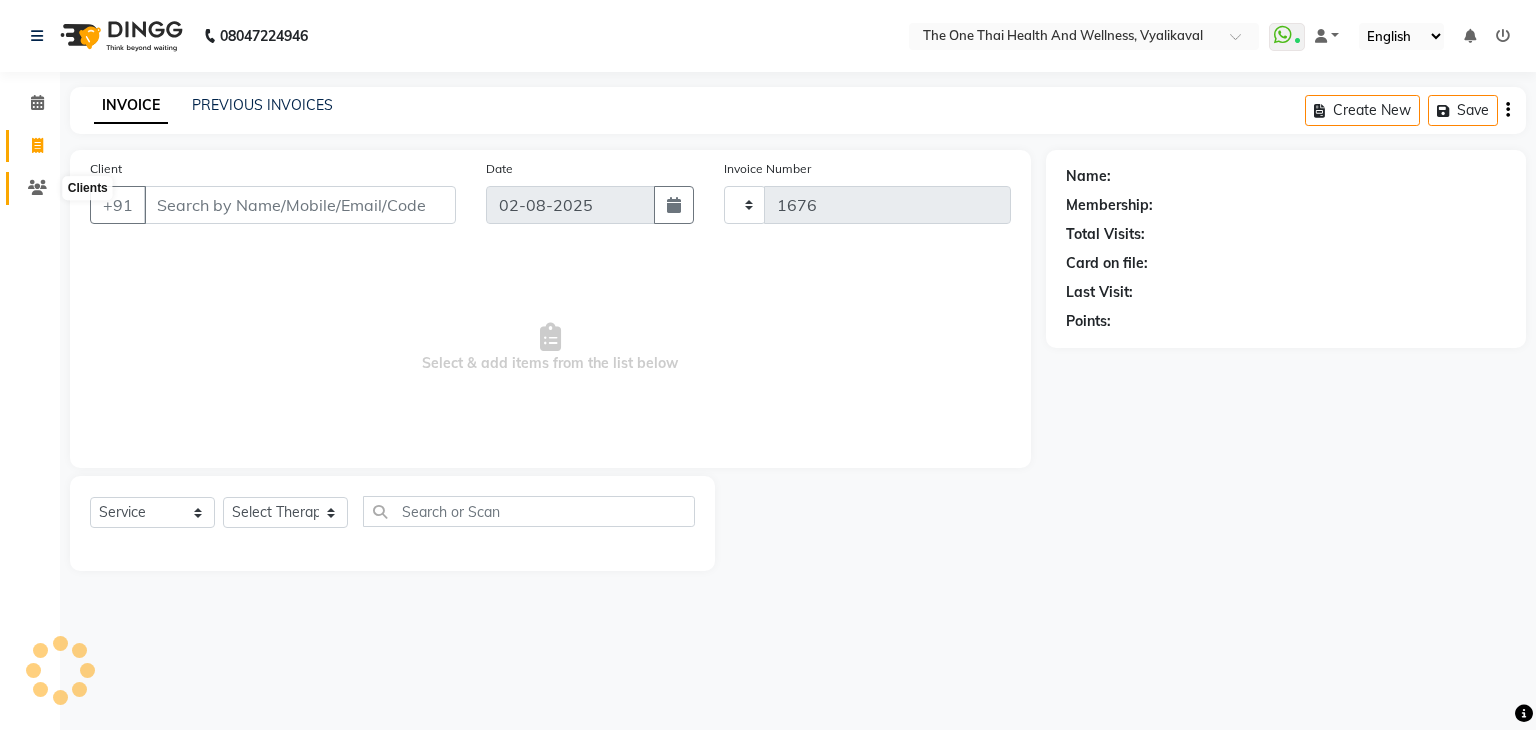 click 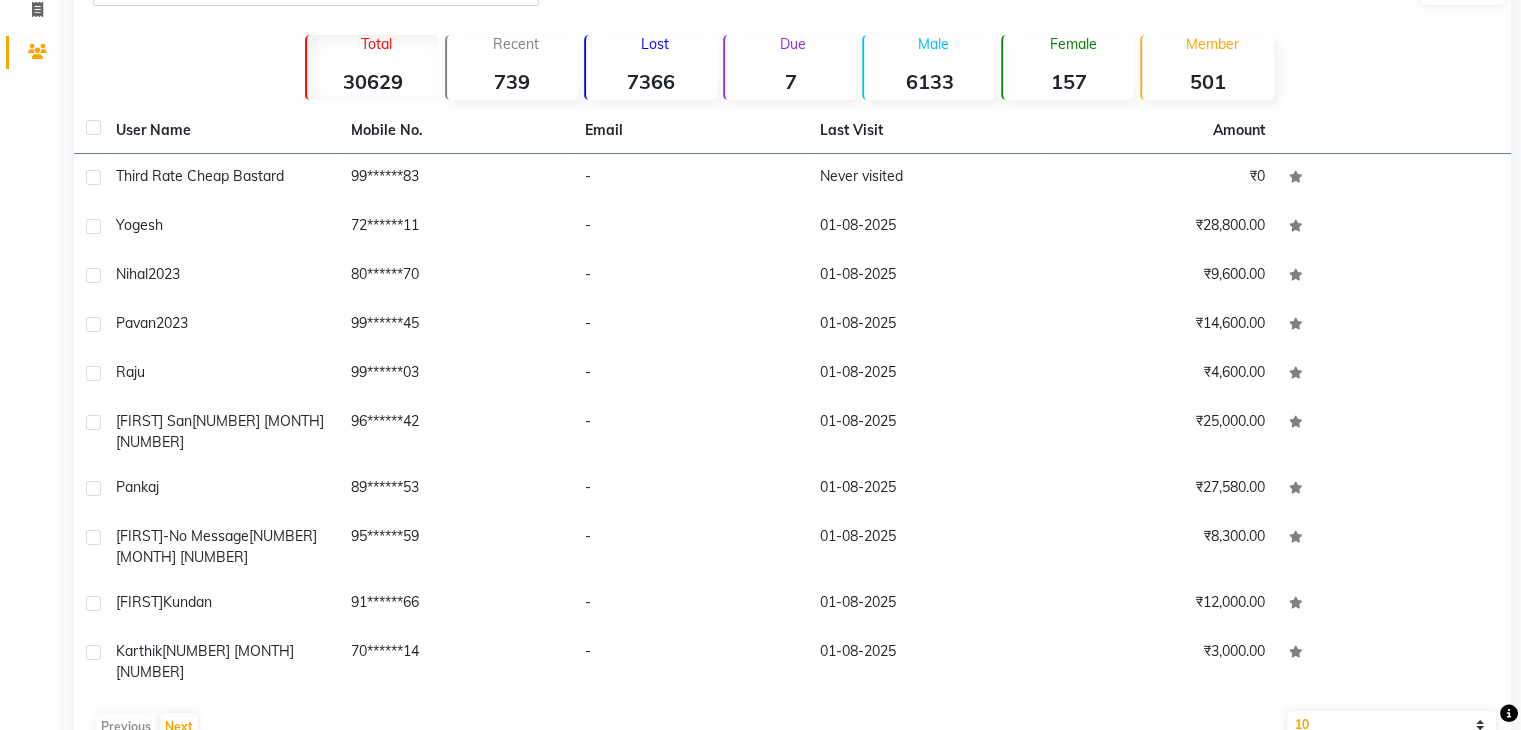 scroll, scrollTop: 36, scrollLeft: 0, axis: vertical 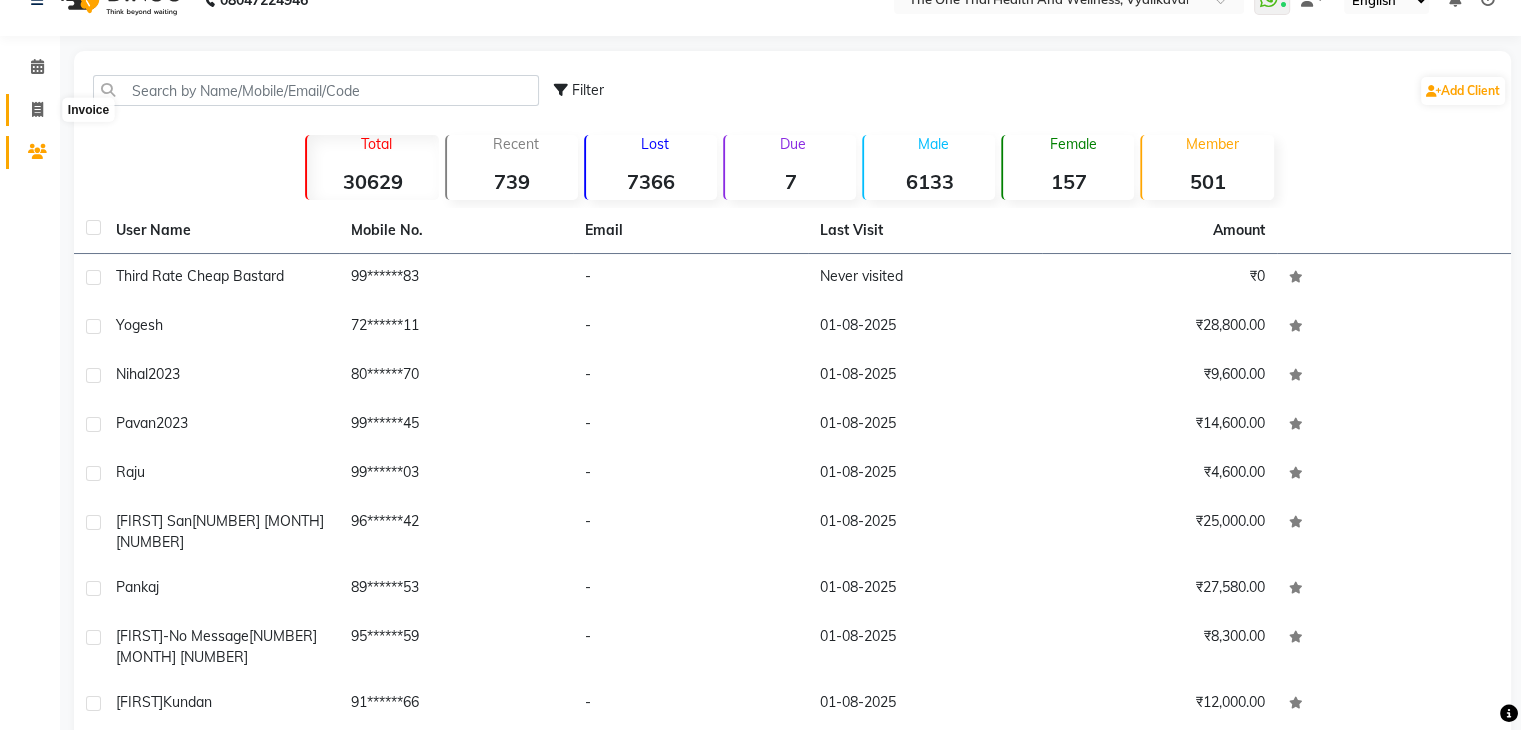 click 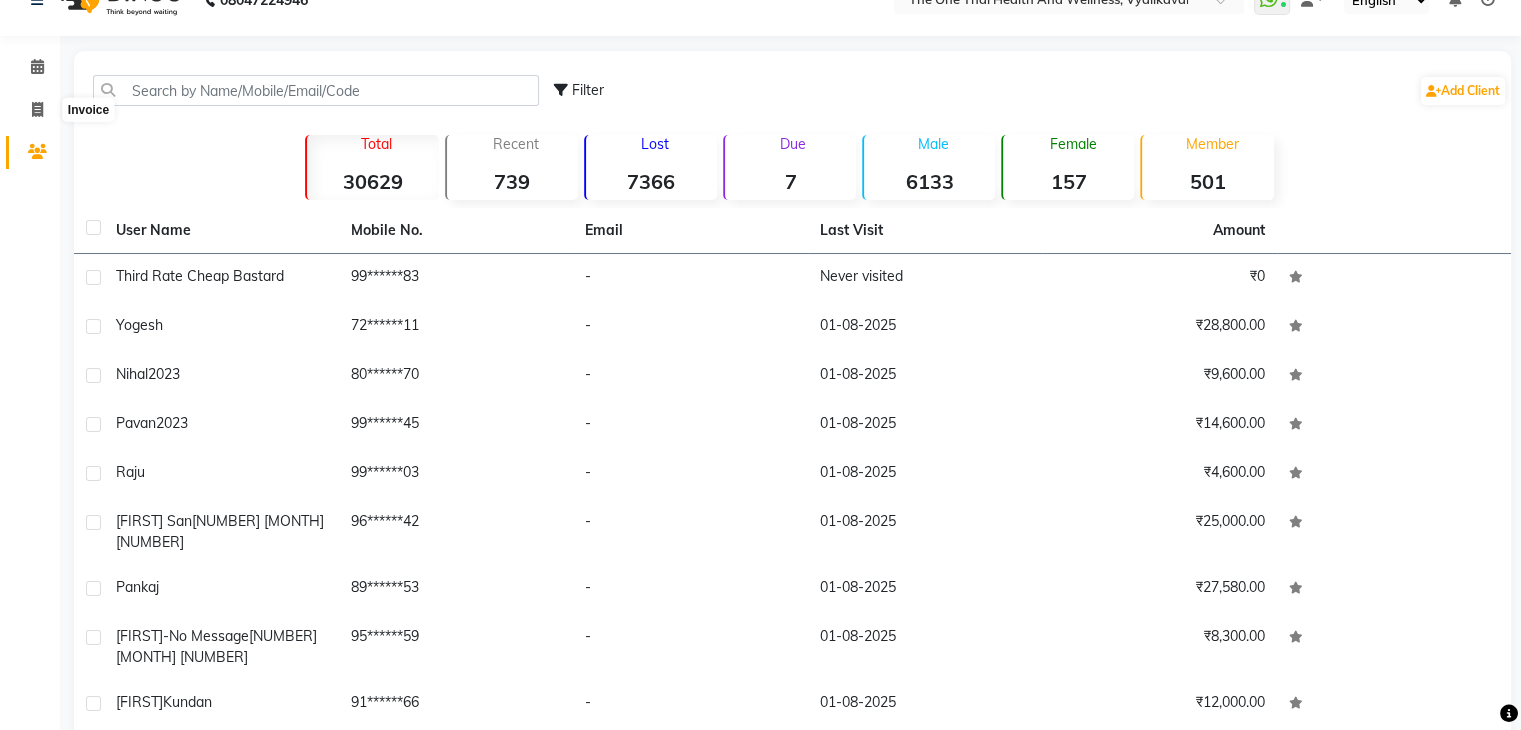 select on "service" 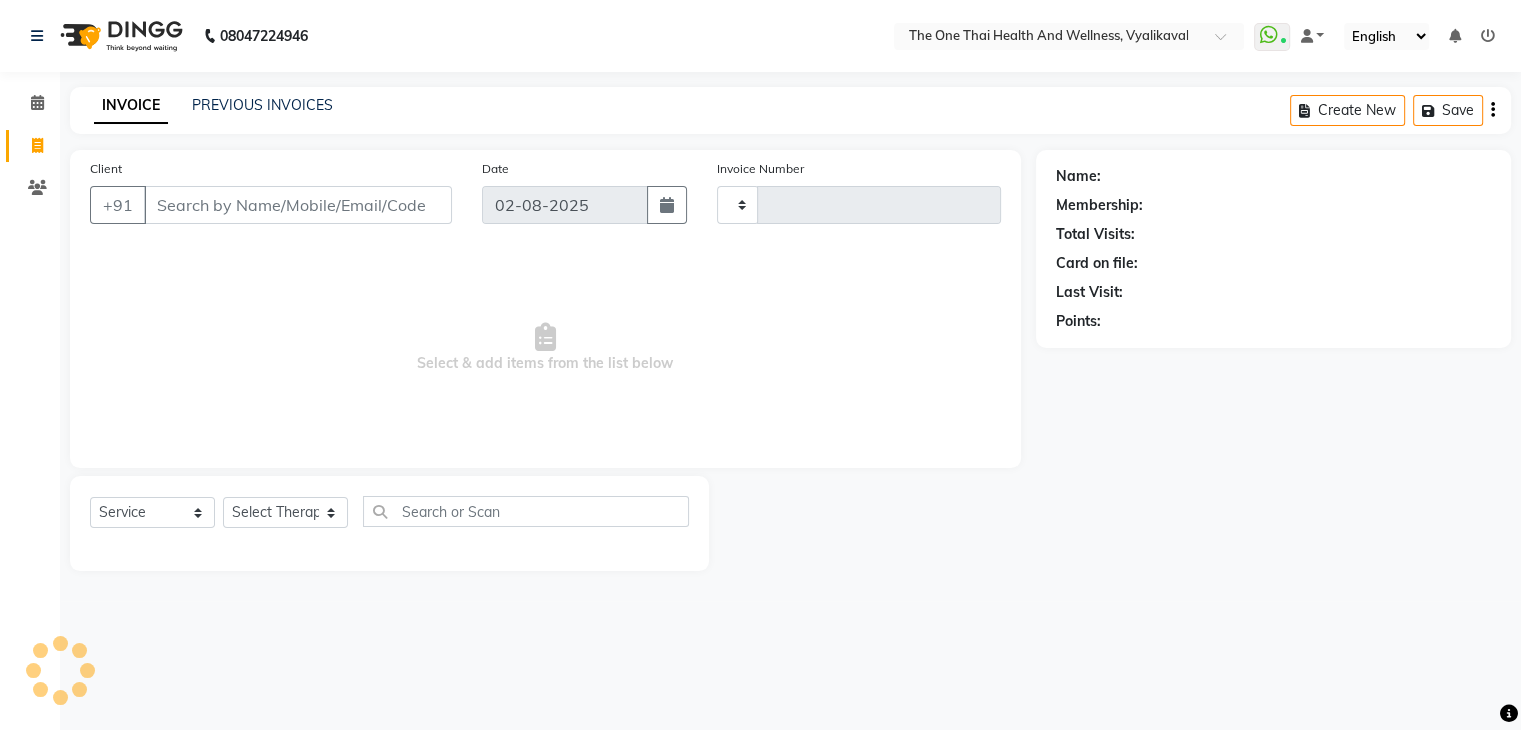 scroll, scrollTop: 0, scrollLeft: 0, axis: both 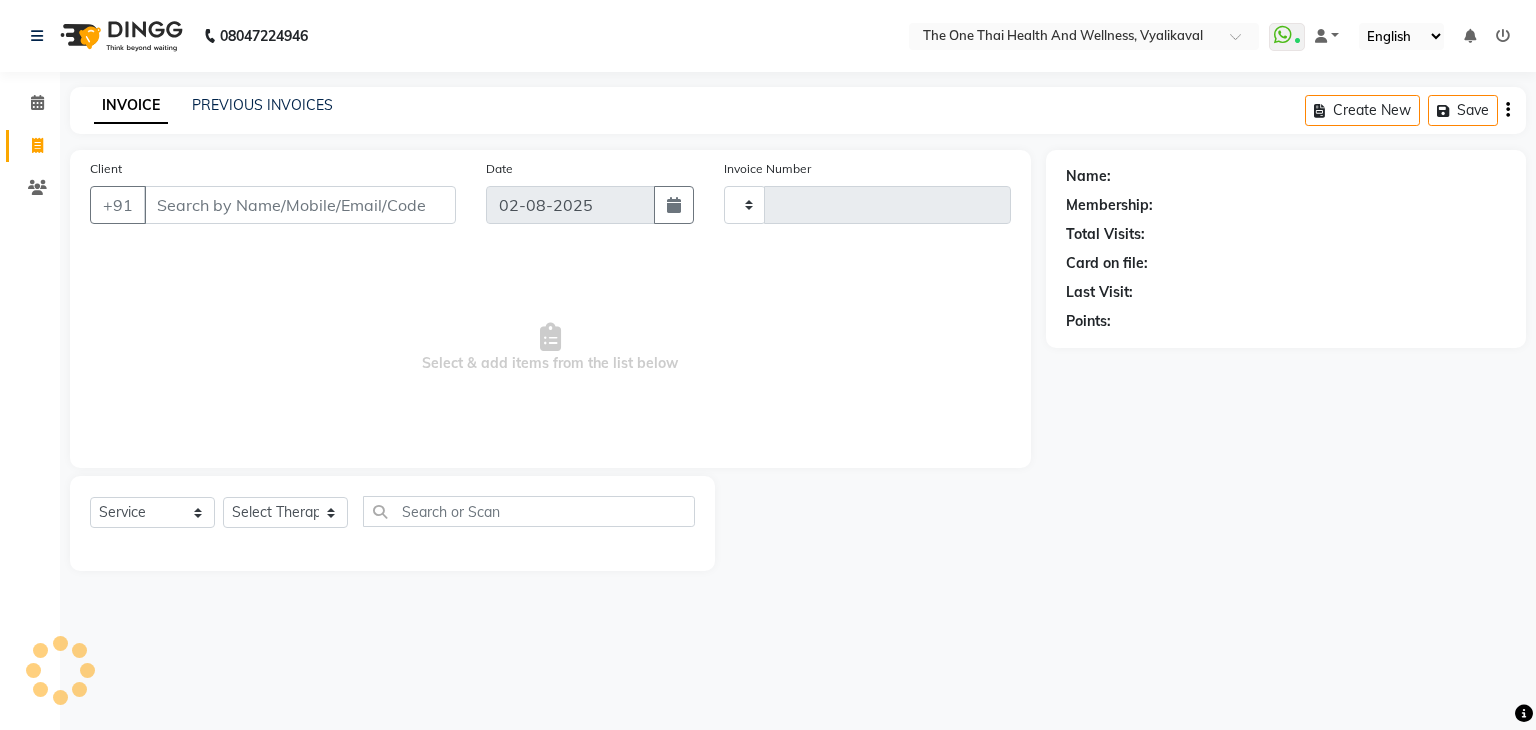 type on "1676" 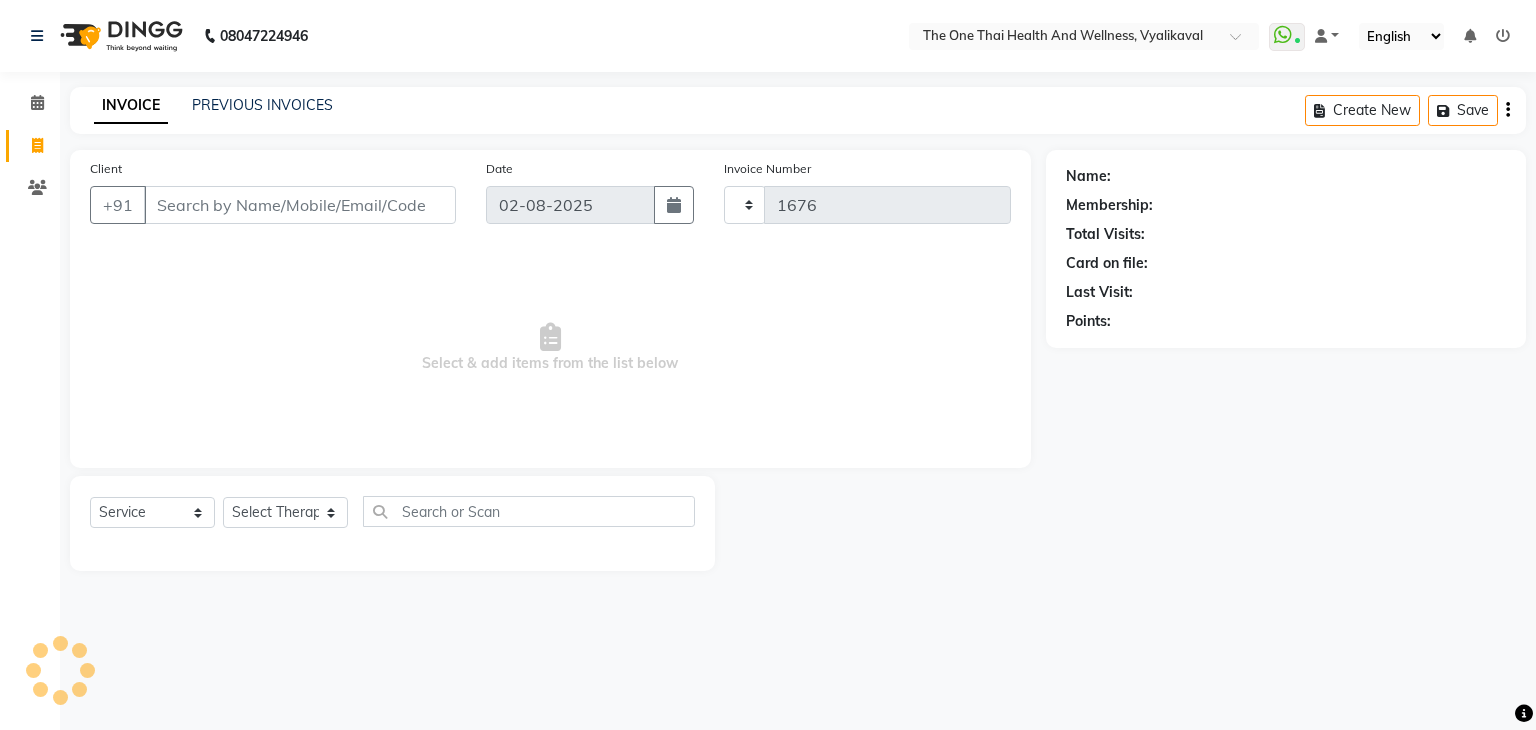 select on "5972" 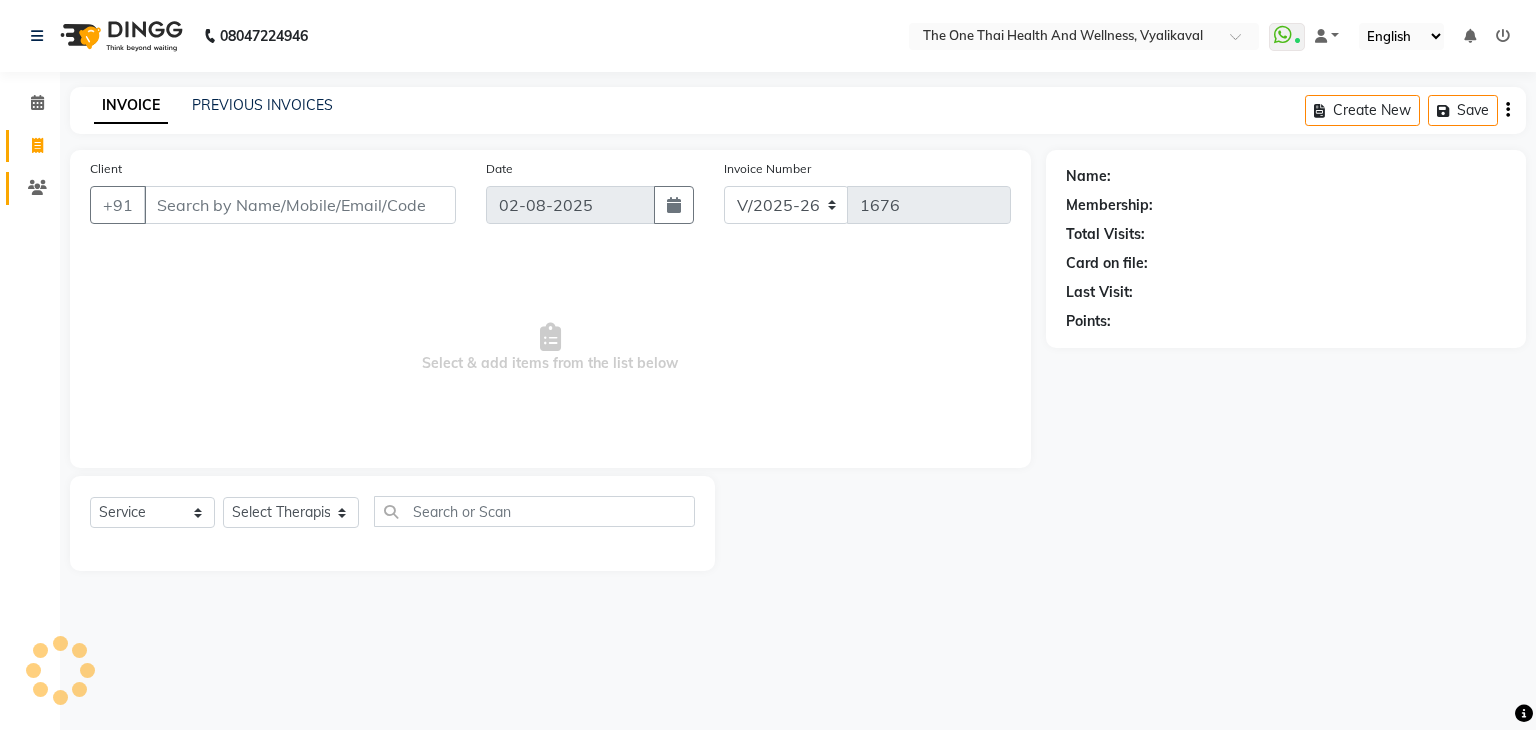 click on "Clients" 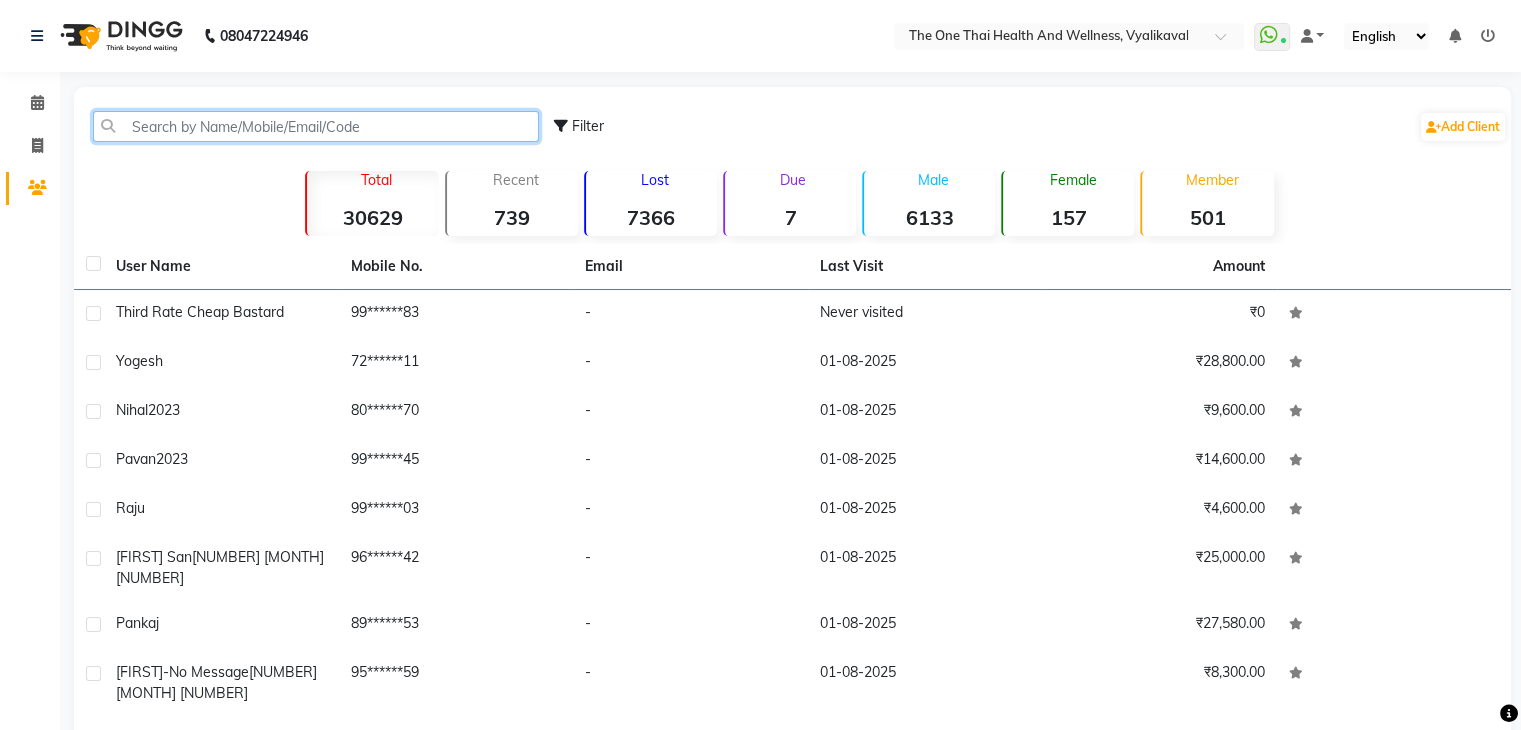 click 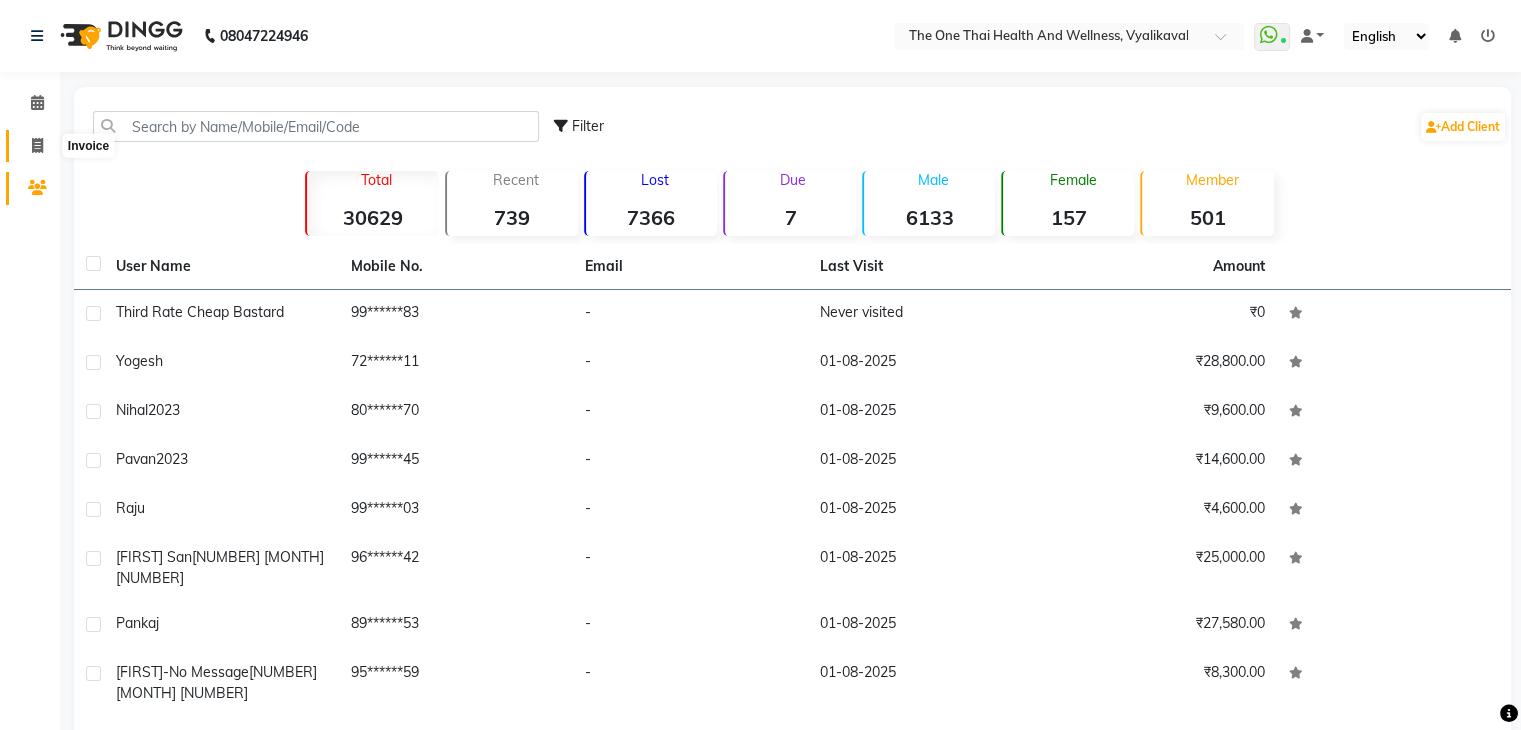 click 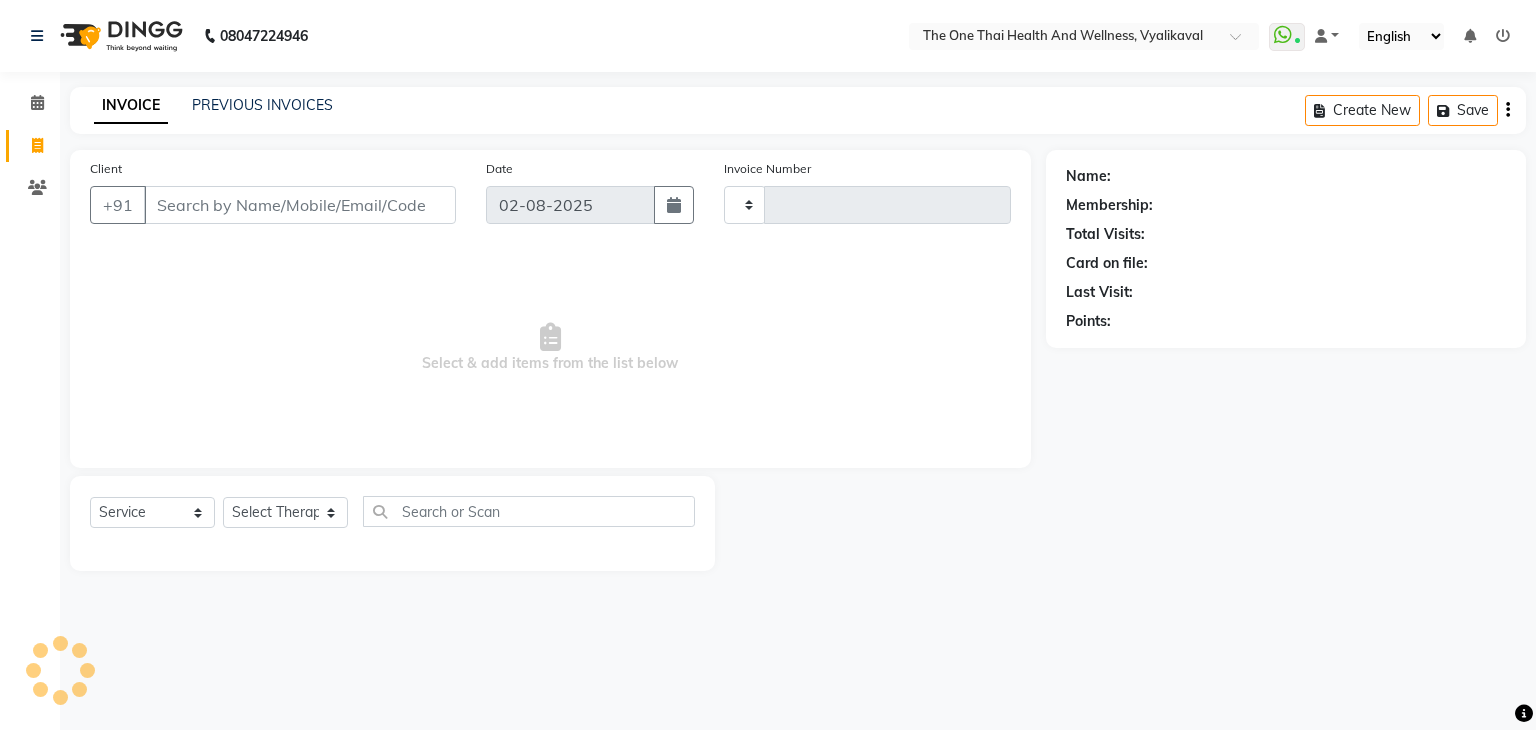 type on "1676" 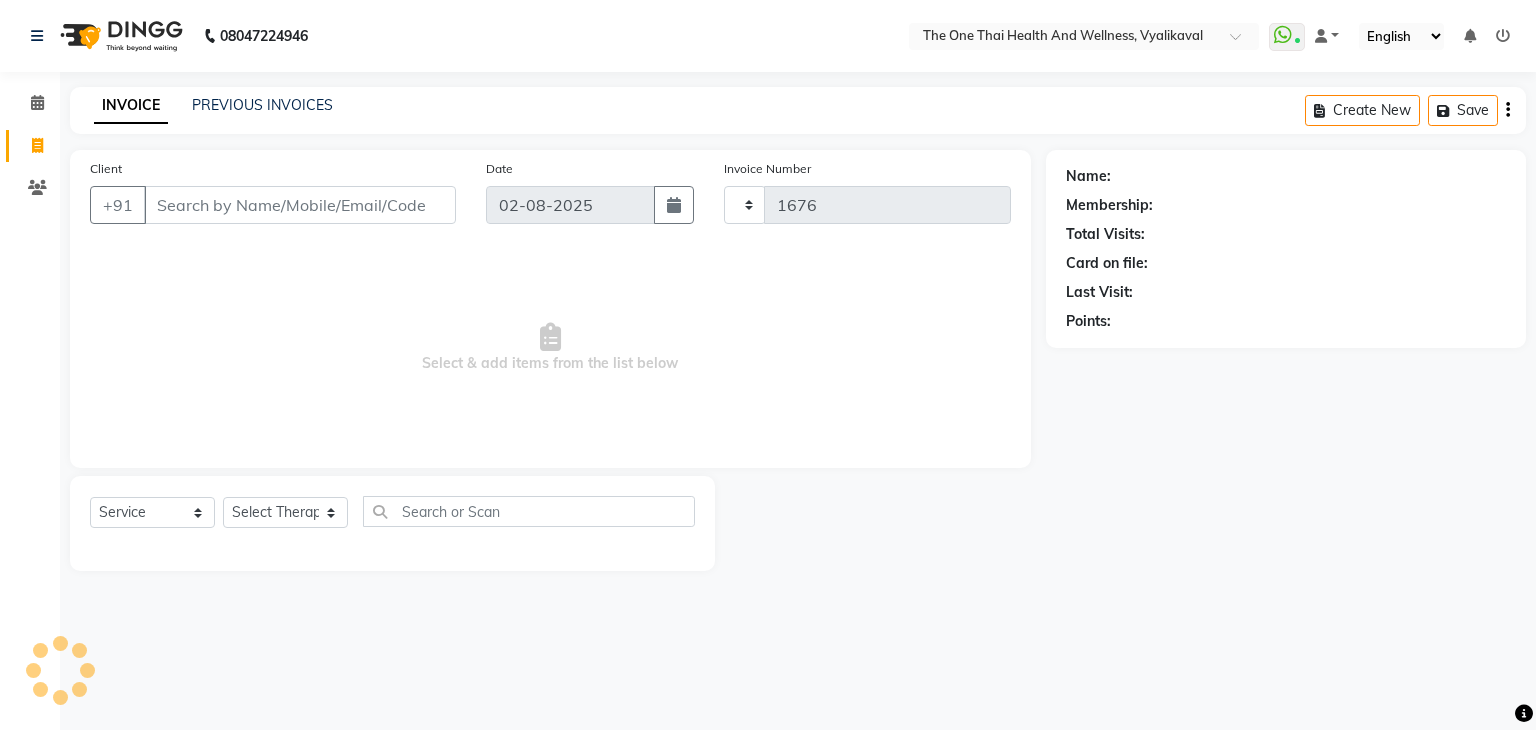 select on "5972" 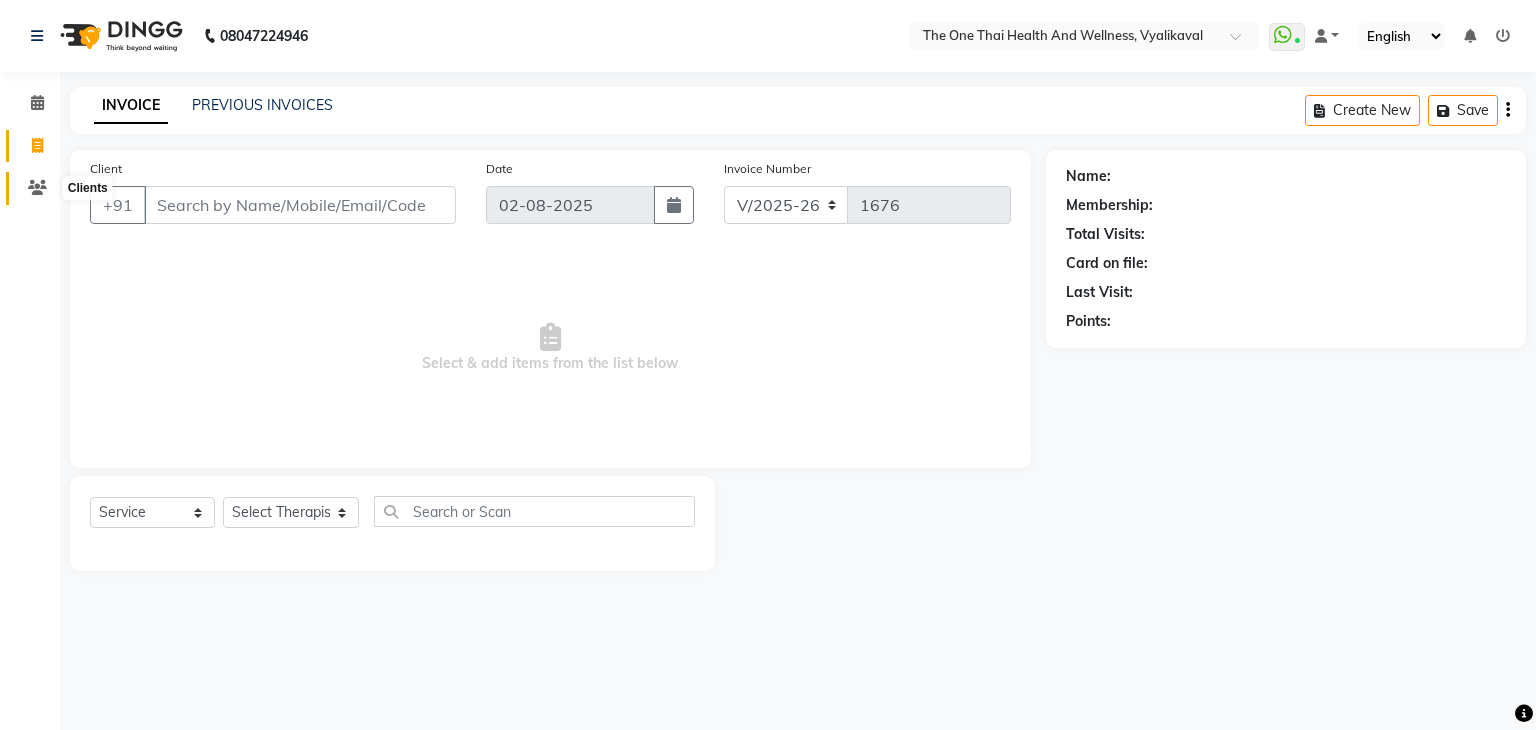 click 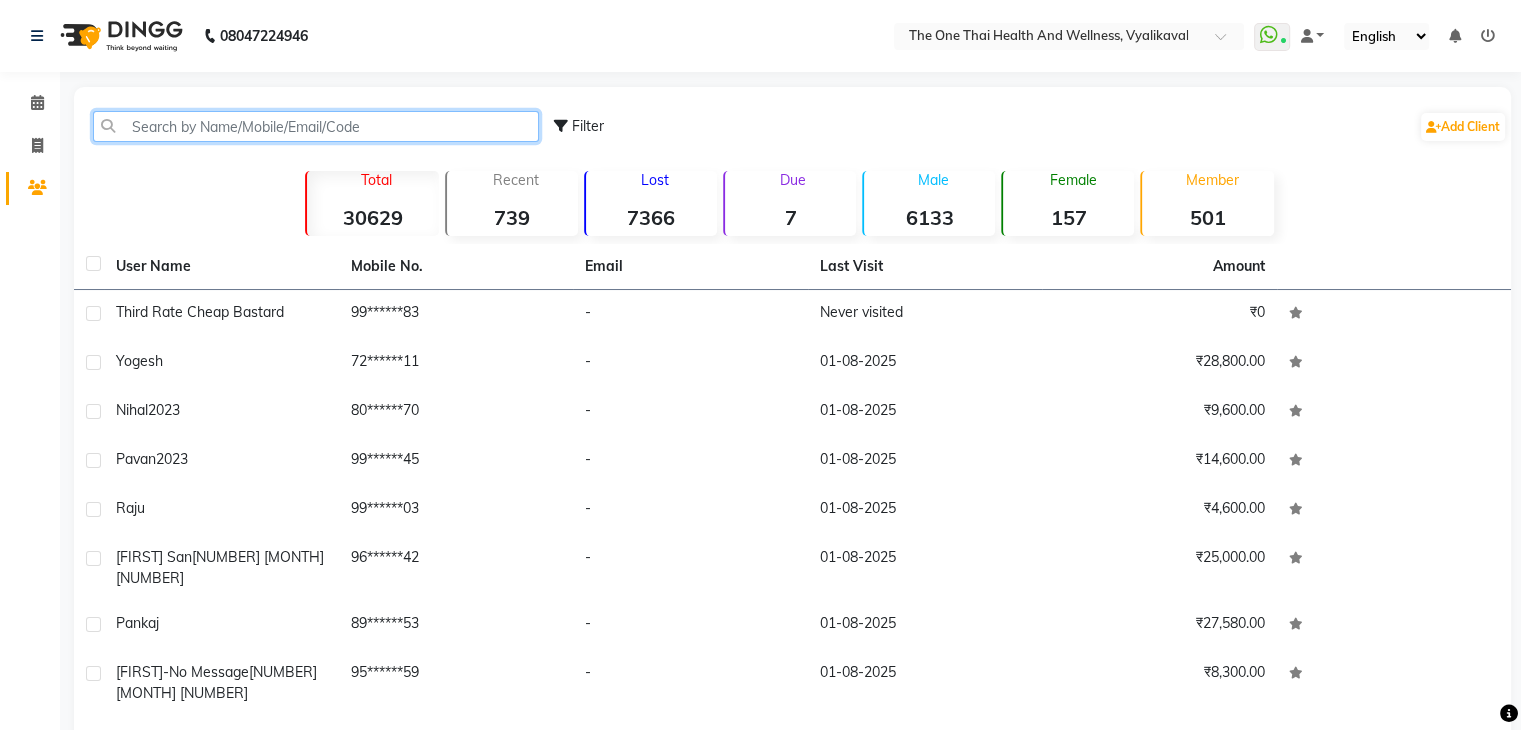 click 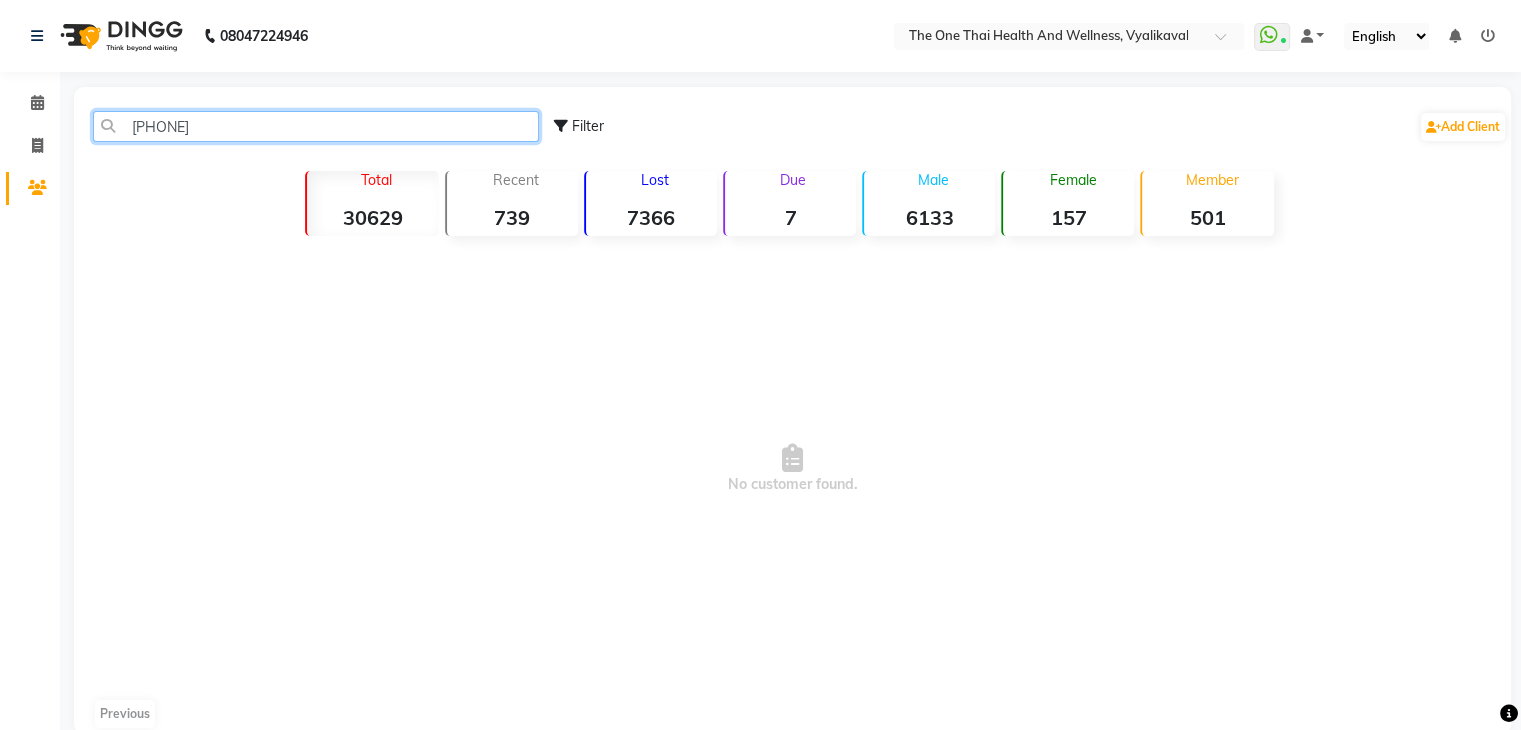 scroll, scrollTop: 34, scrollLeft: 0, axis: vertical 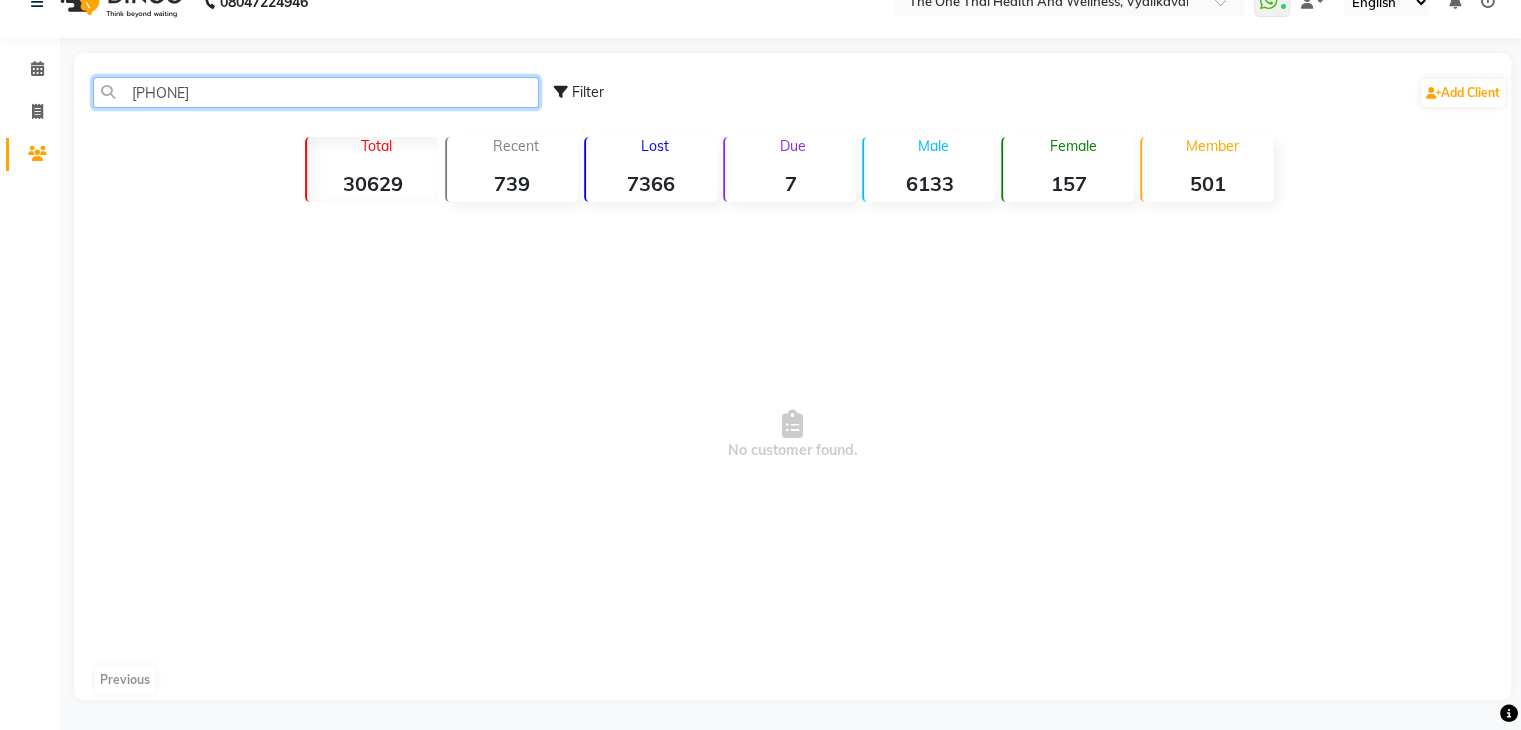 type on "[PHONE]" 